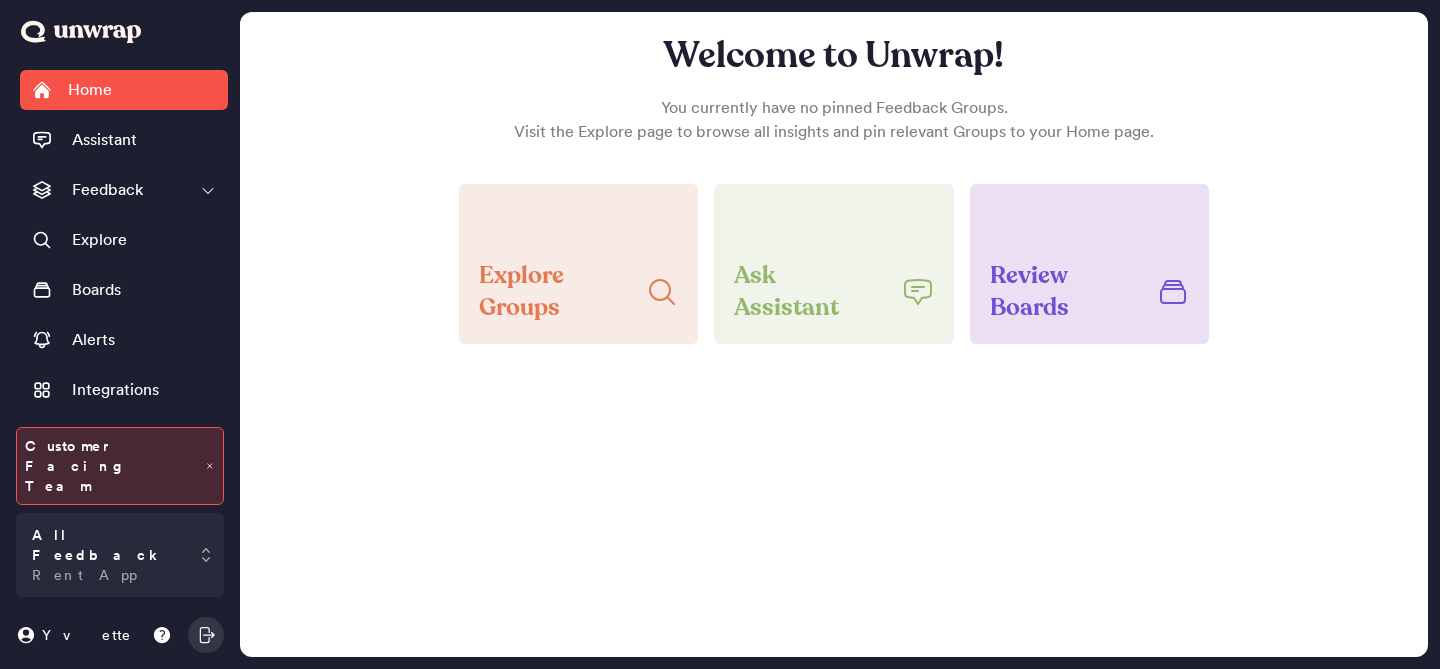 scroll, scrollTop: 0, scrollLeft: 0, axis: both 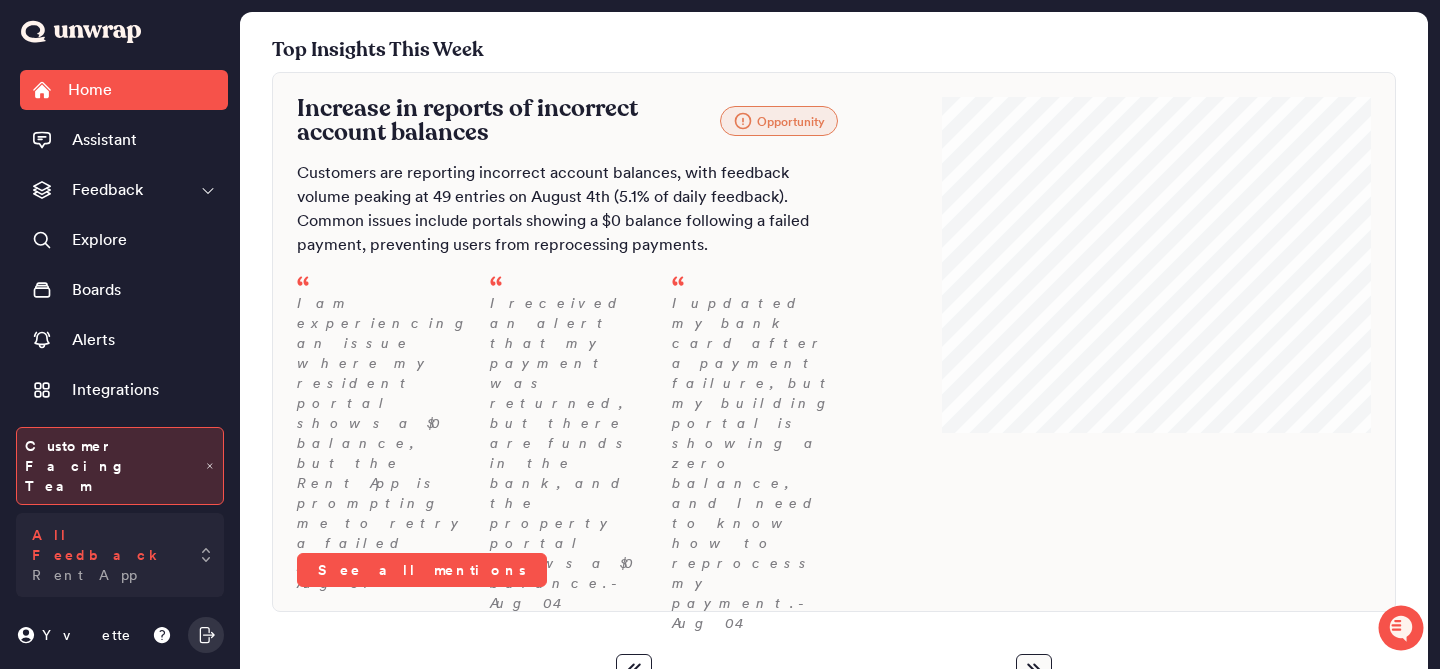 click on "All Feedback" at bounding box center [106, 545] 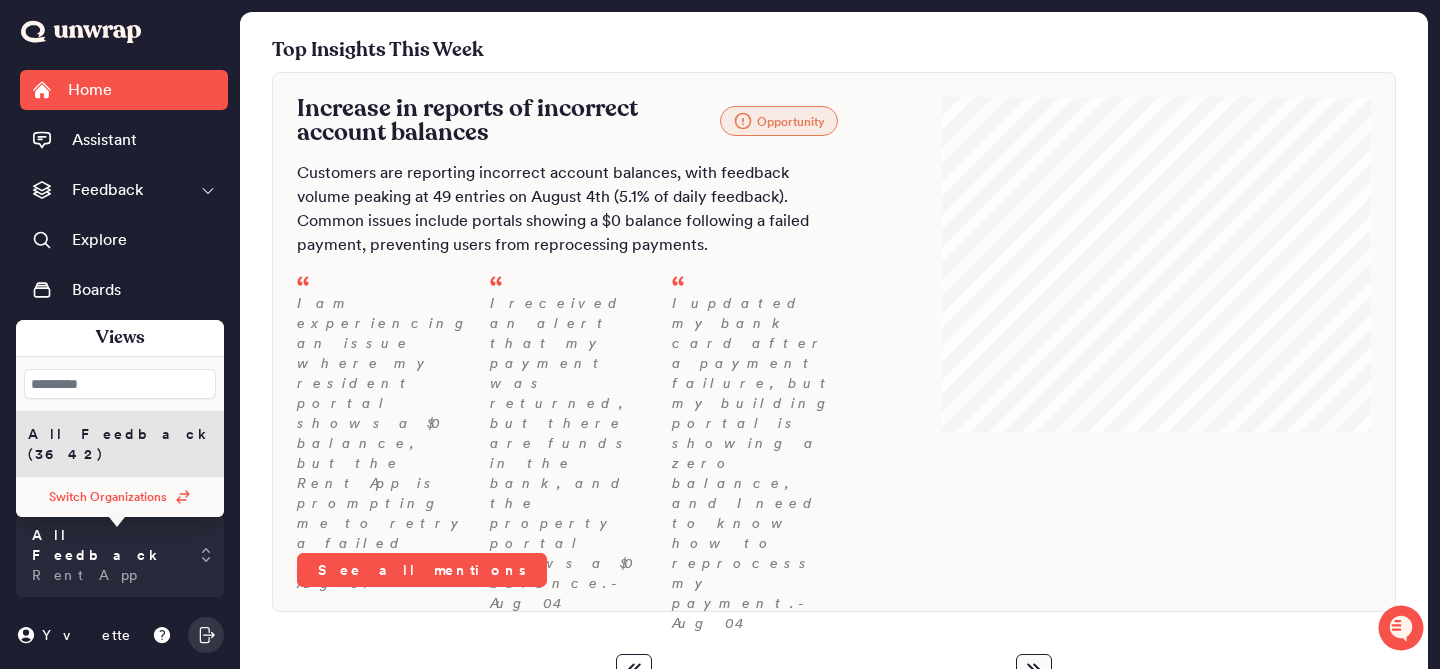 click on "Switch Organizations" at bounding box center (120, 497) 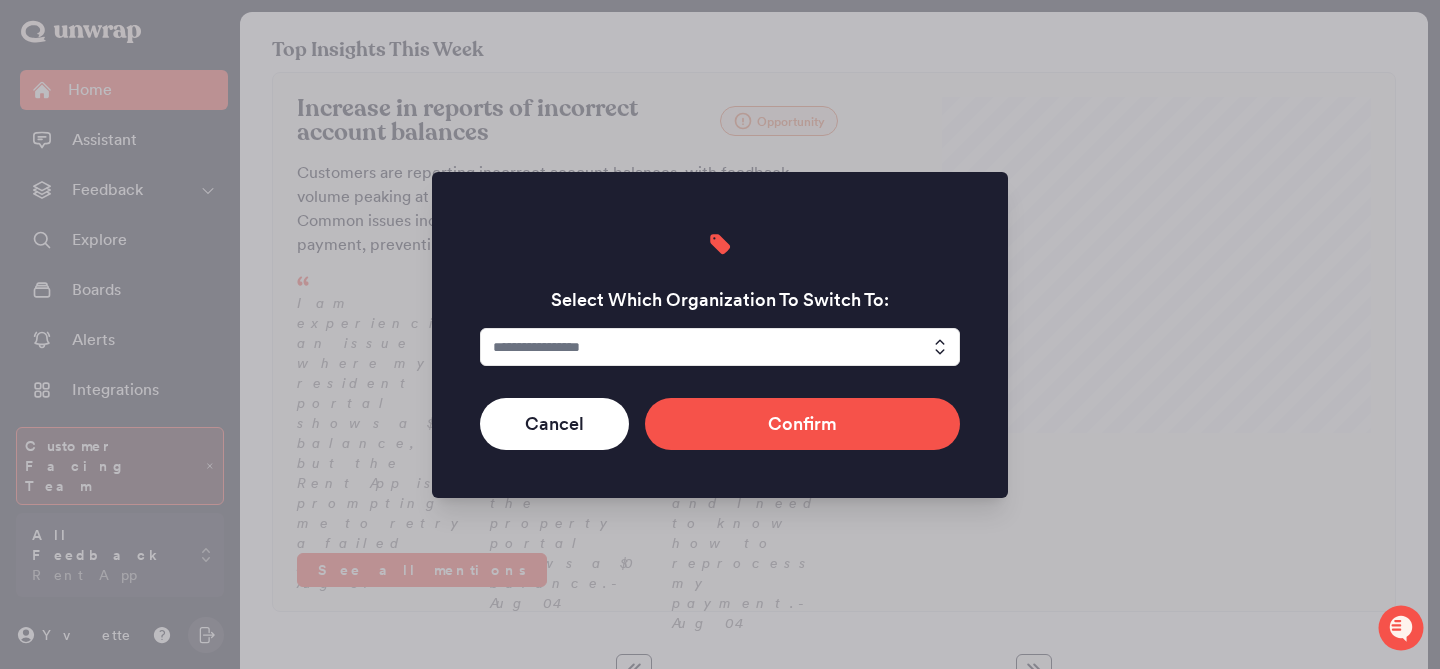 click at bounding box center [720, 347] 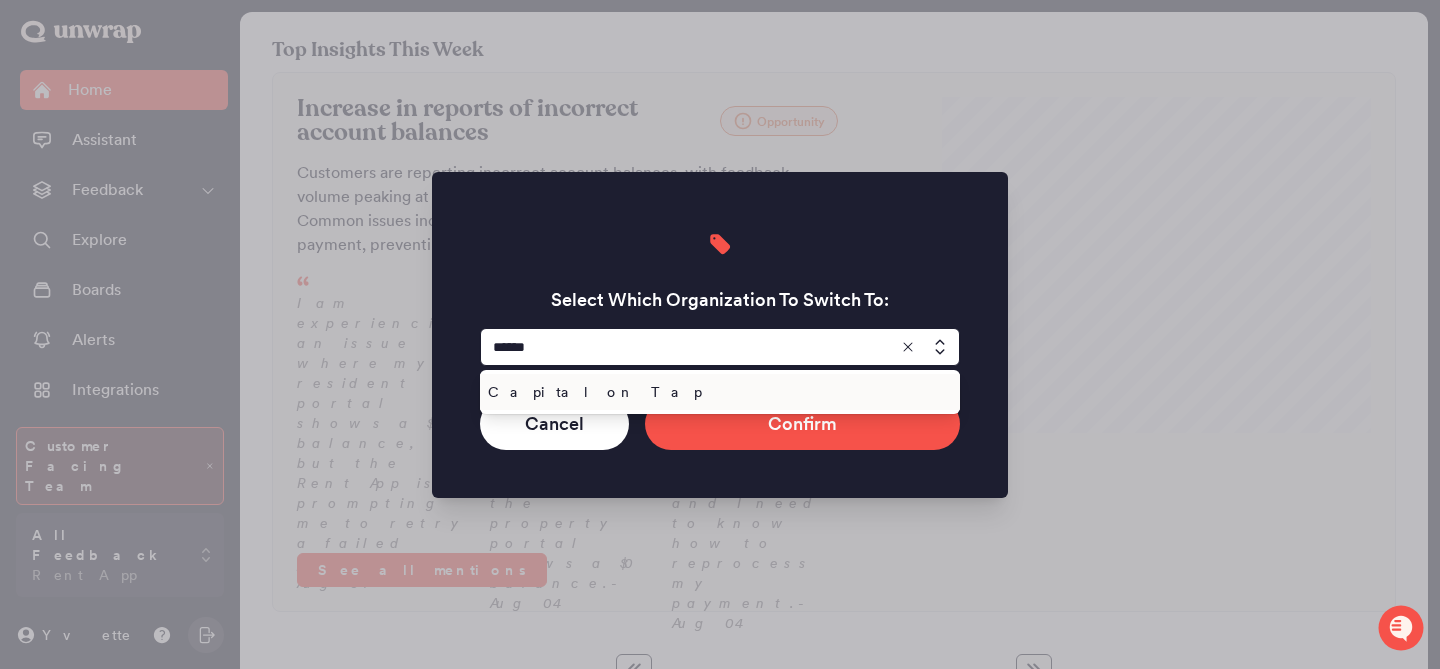 type on "**********" 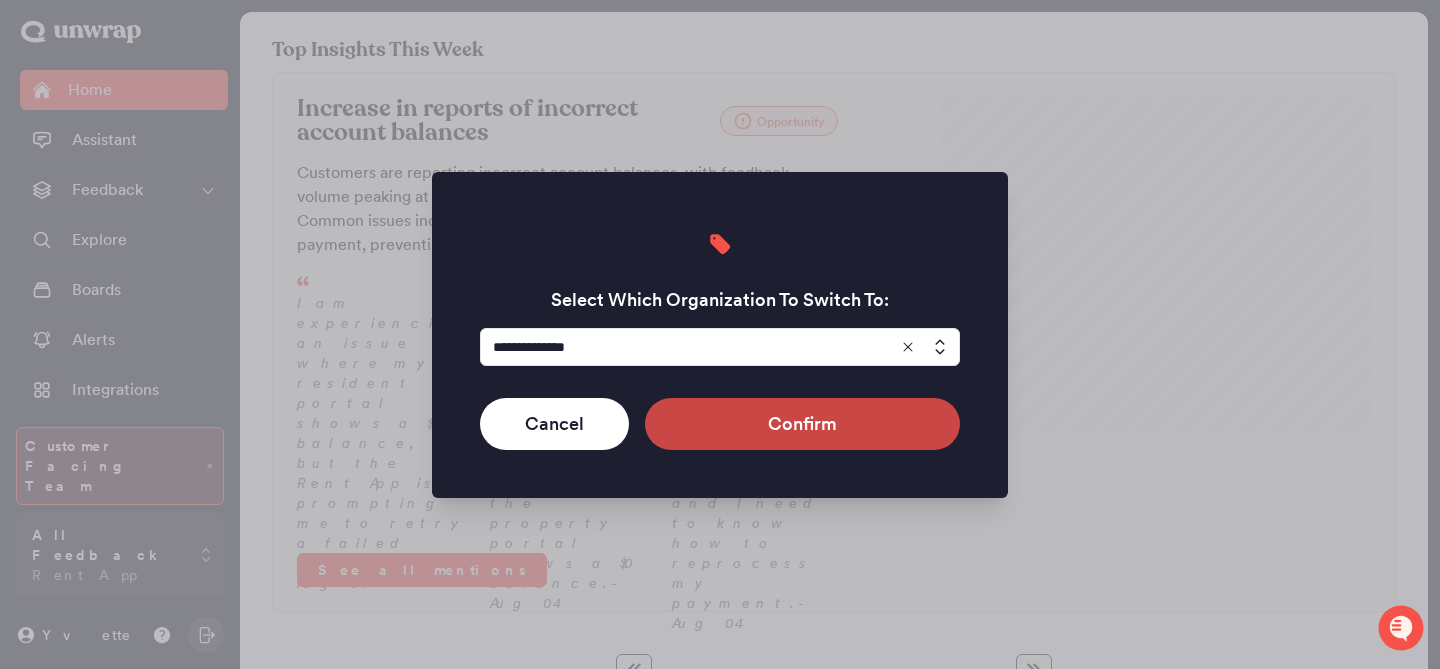 click on "Confirm" at bounding box center (802, 424) 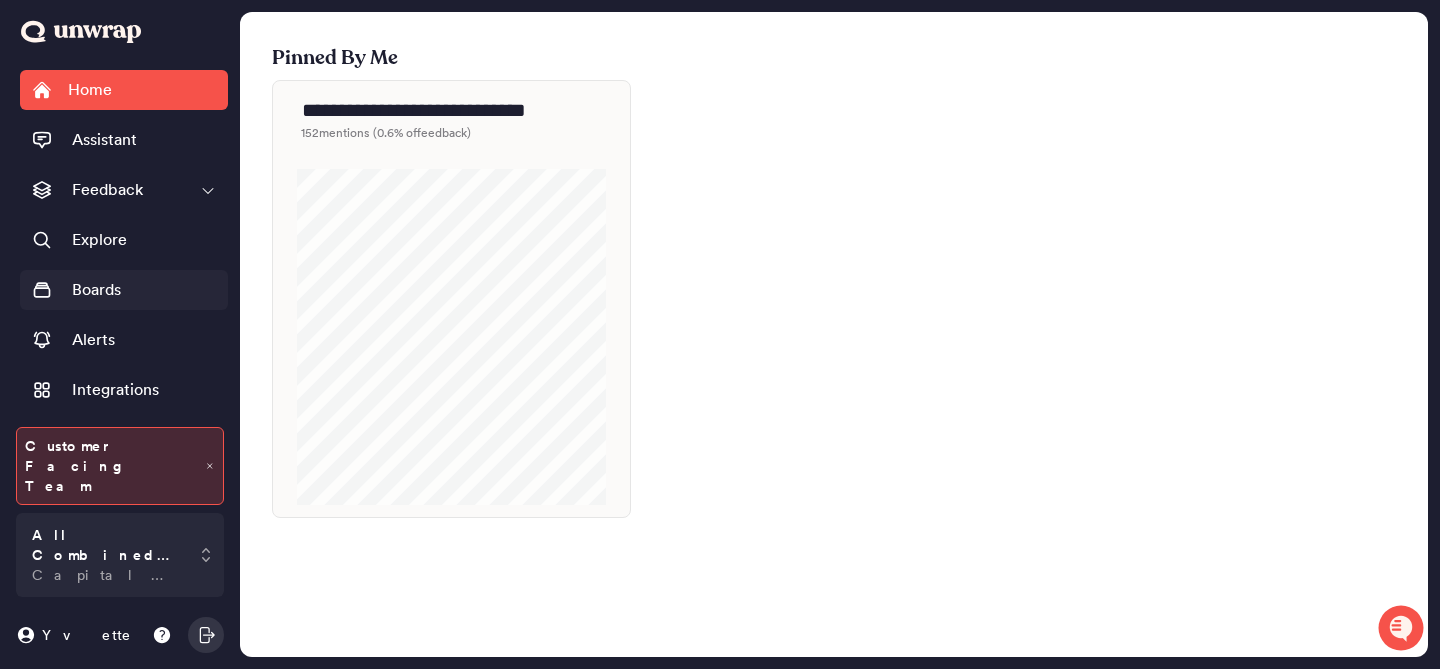 click on "Boards" at bounding box center [124, 290] 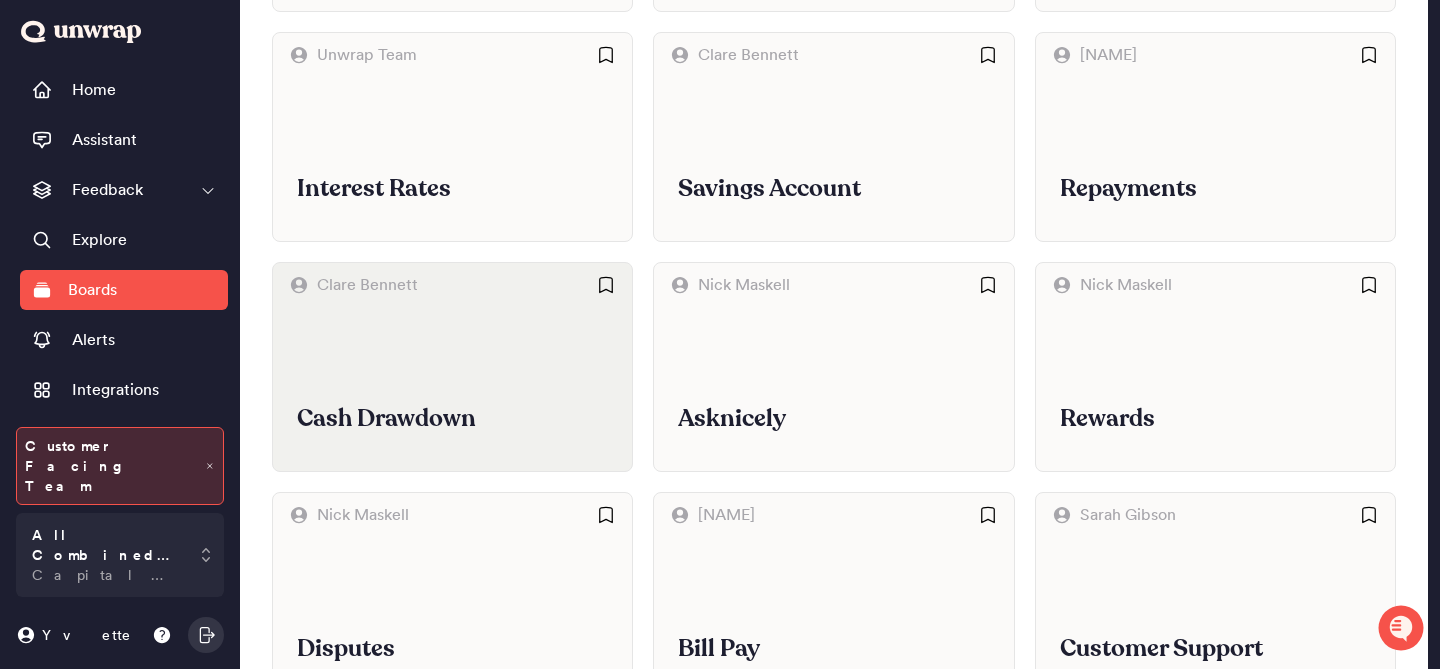 scroll, scrollTop: 0, scrollLeft: 0, axis: both 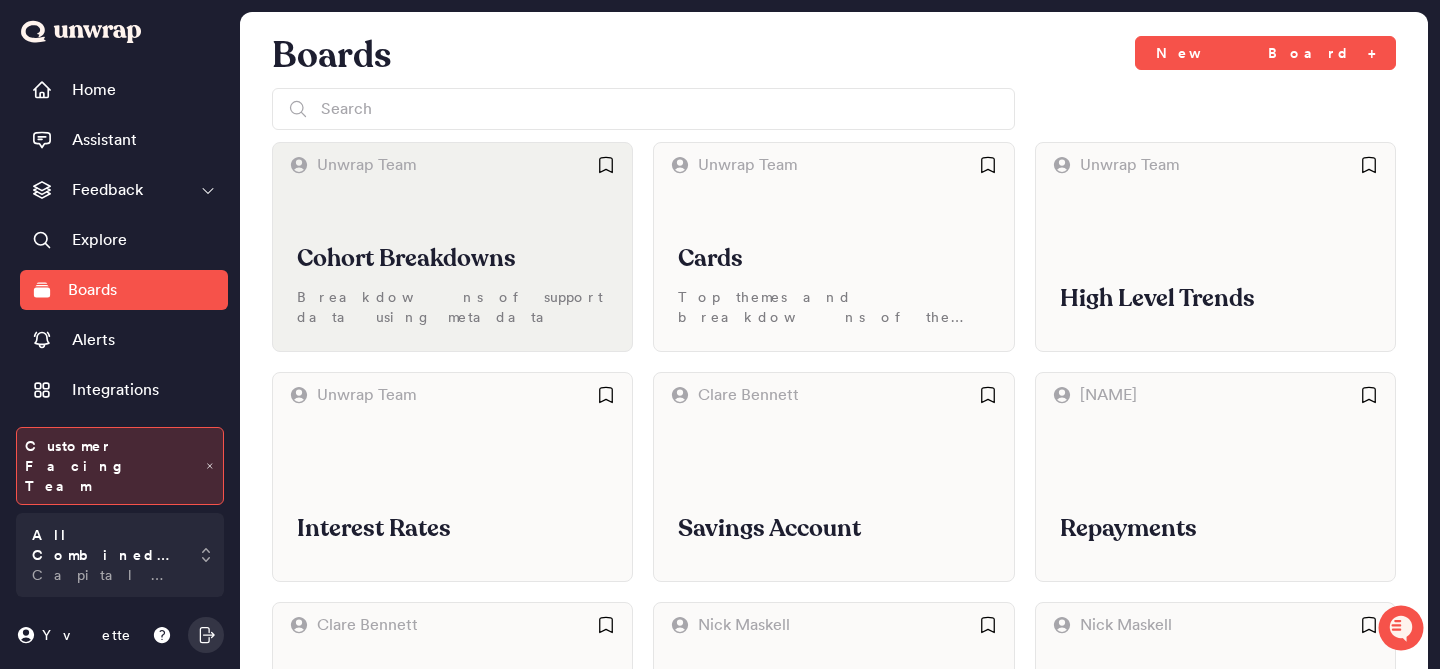 click on "Cohort Breakdowns" at bounding box center [452, 259] 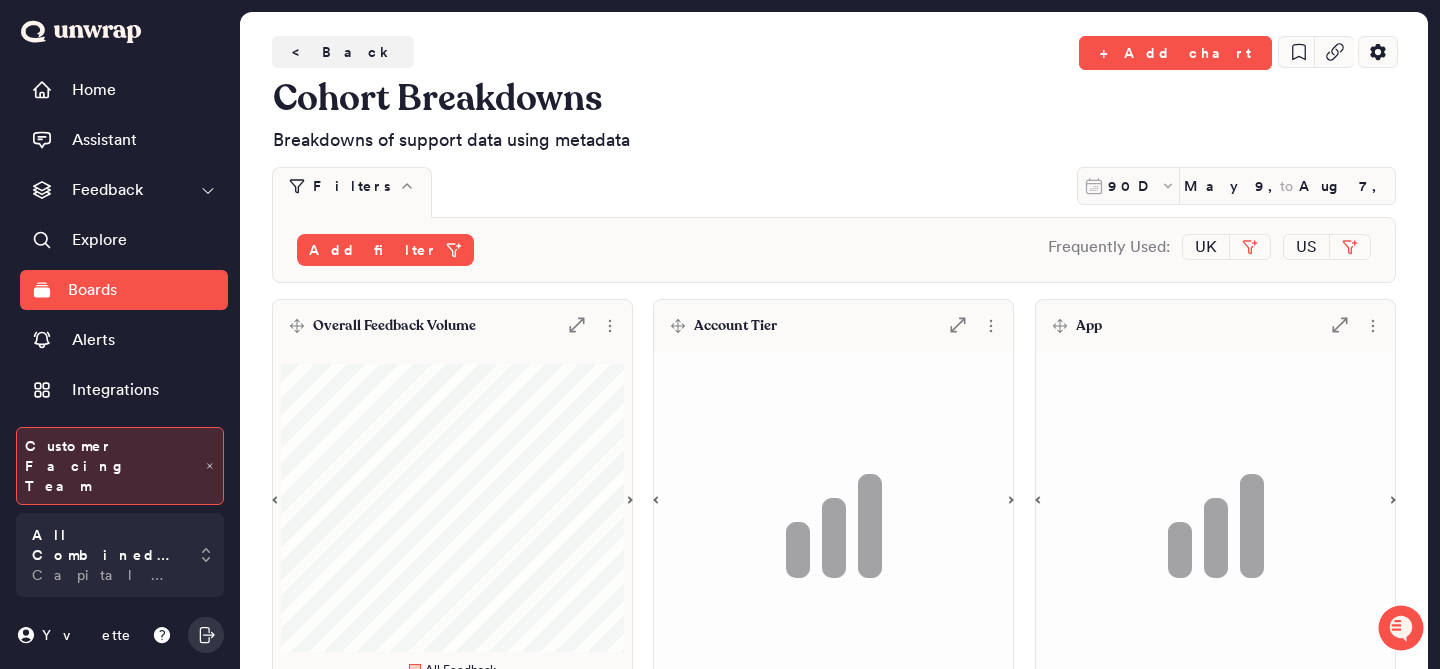 click on "Overall Feedback Volume
.st0 {
fill: #7e7d82;
}" at bounding box center (452, 326) 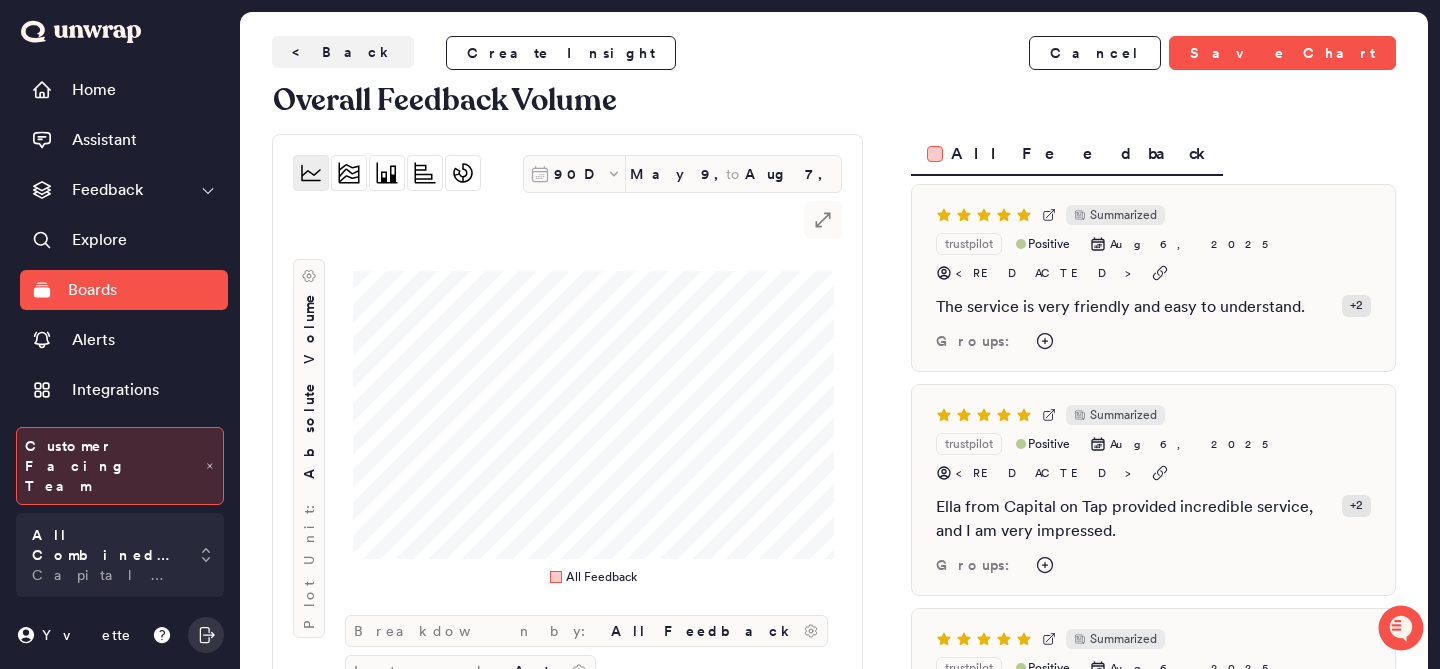 scroll, scrollTop: 227, scrollLeft: 0, axis: vertical 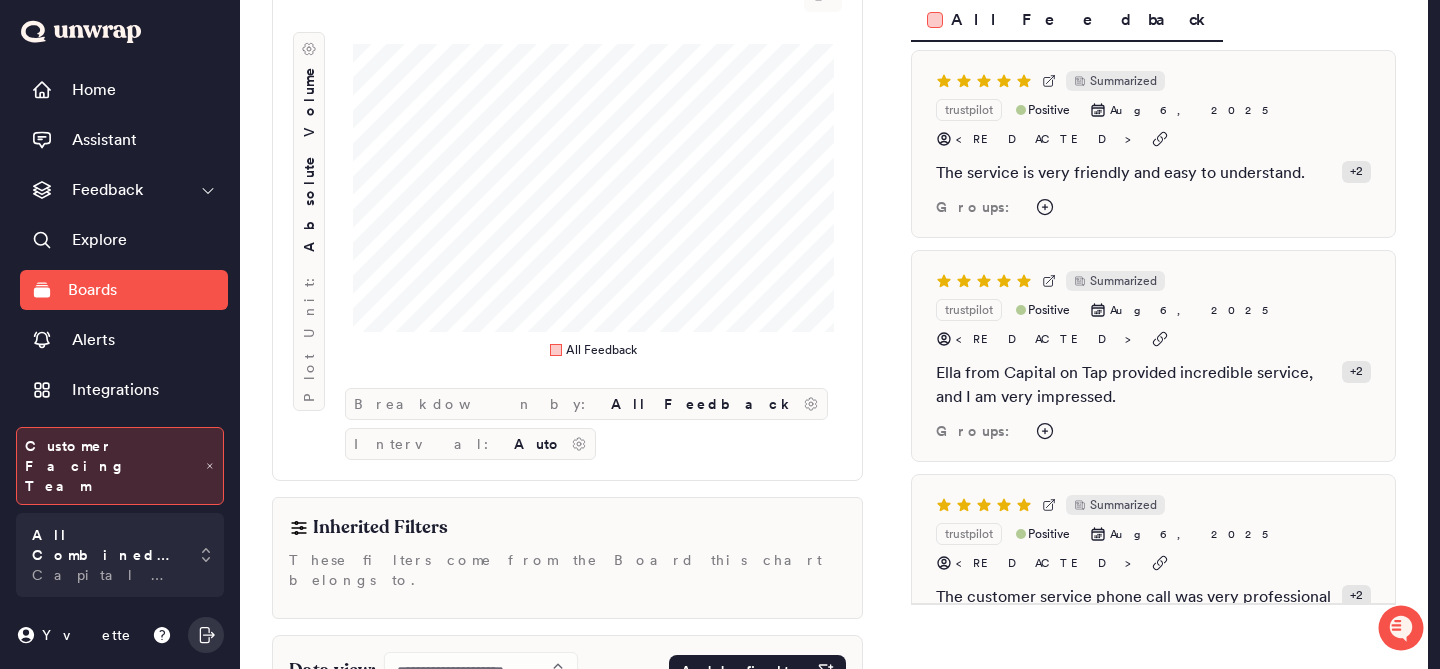 click on "Add filter" at bounding box center [745, 671] 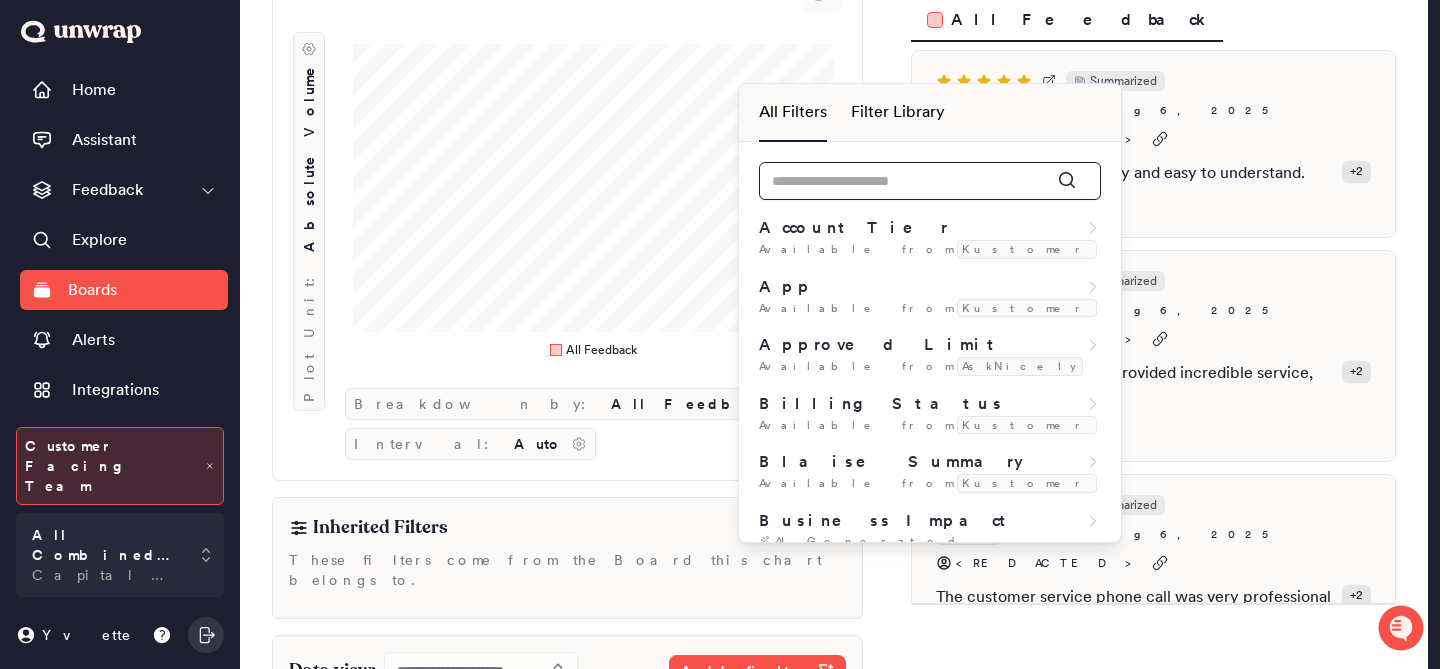 click at bounding box center (930, 181) 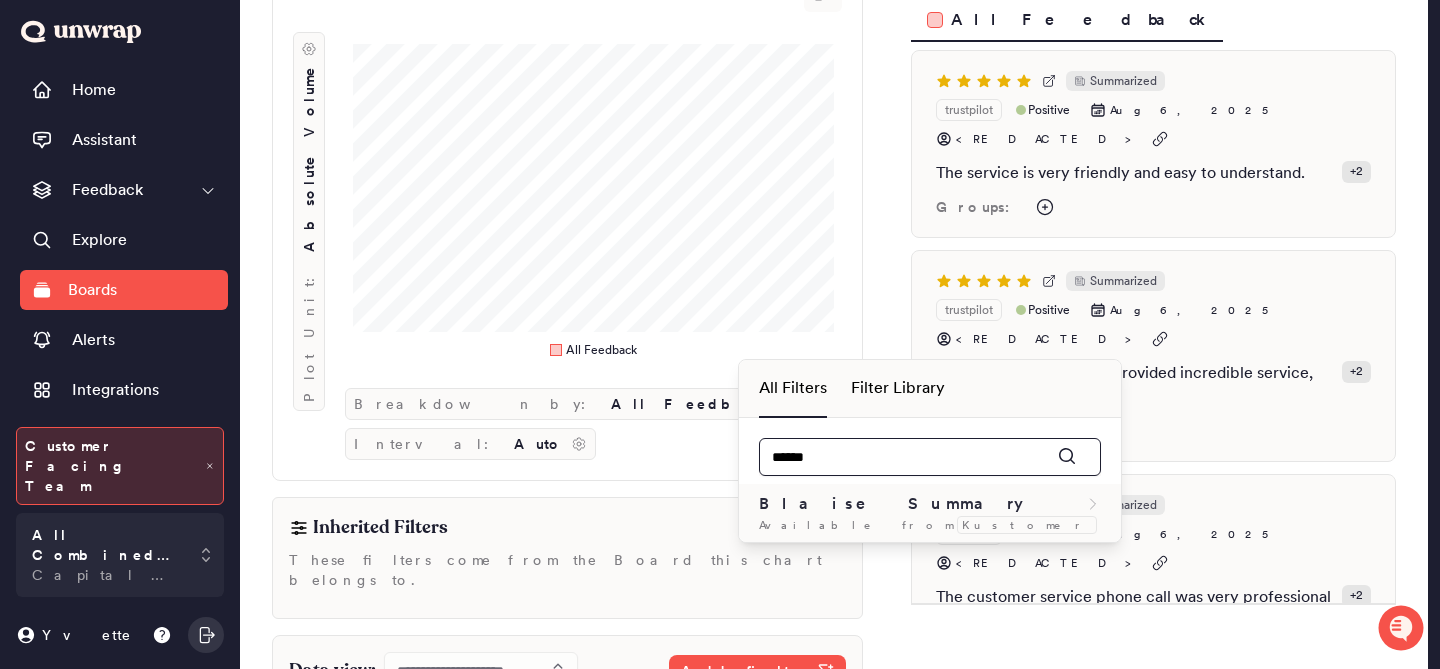 type on "******" 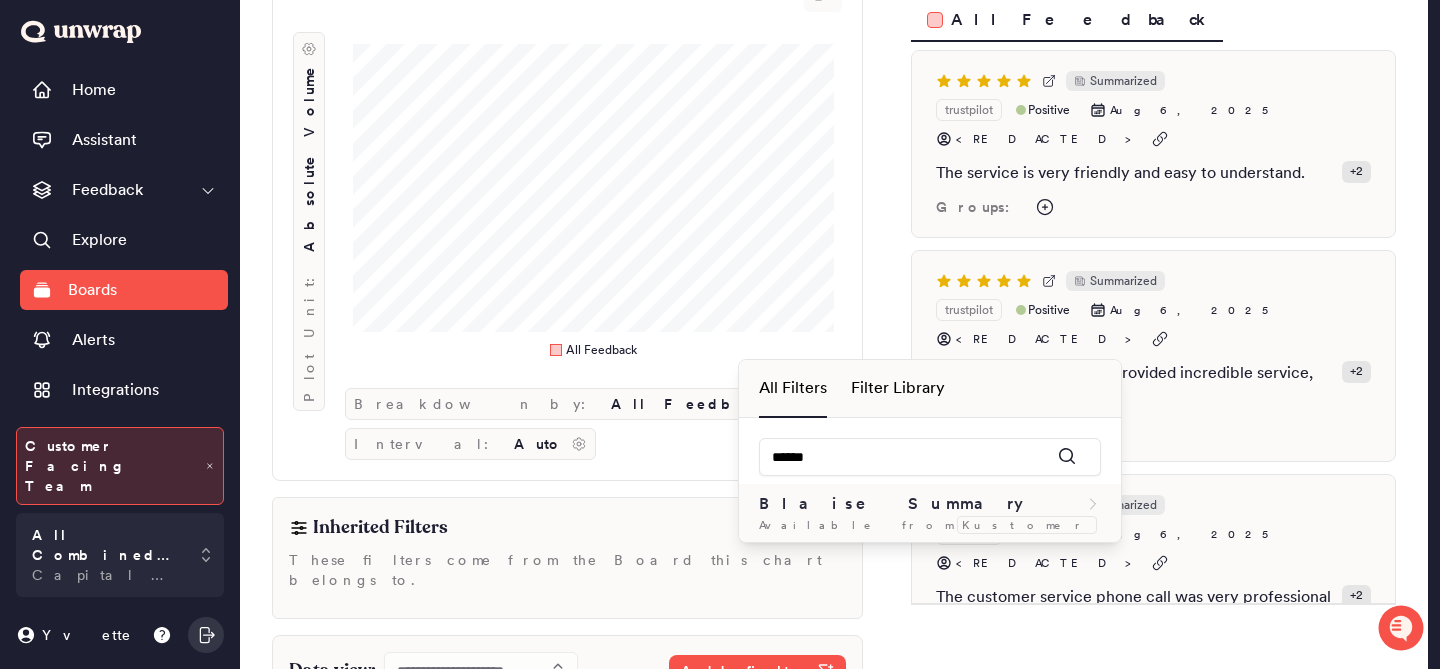 click on "Available from" at bounding box center (856, 525) 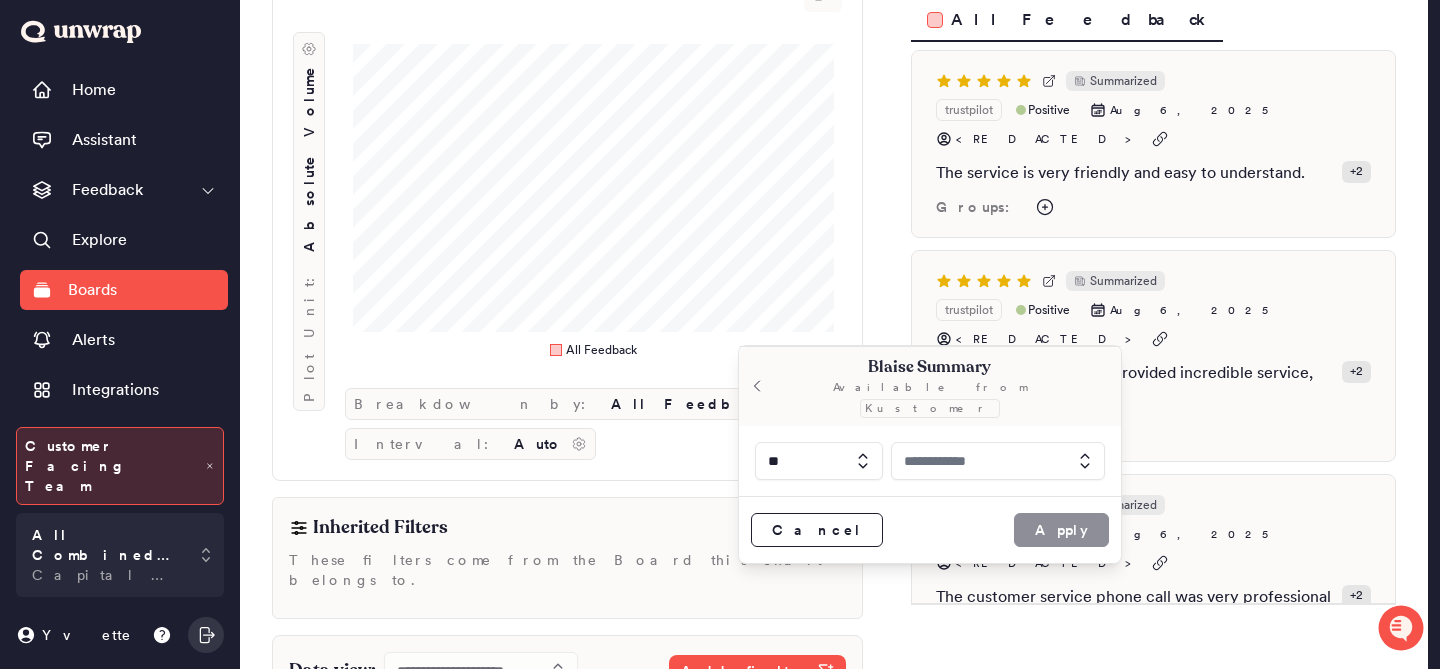 click at bounding box center (998, 461) 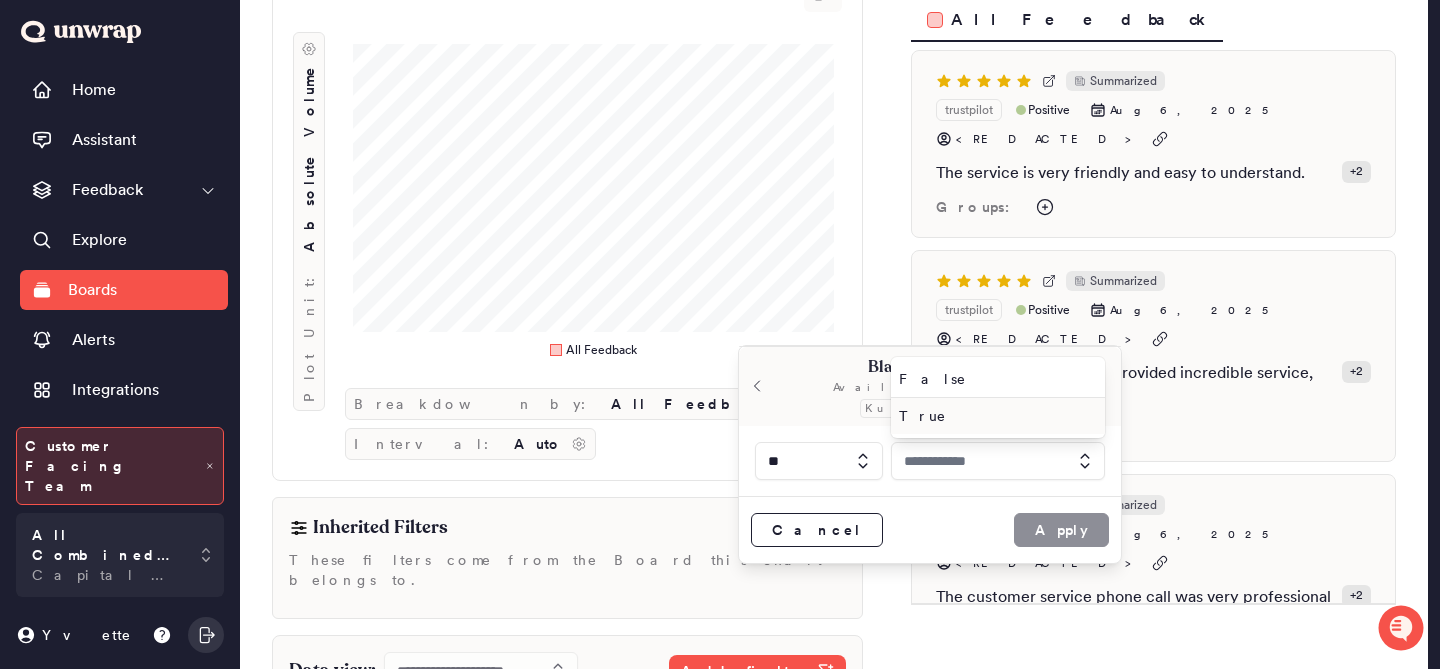 click on "True" at bounding box center [994, 416] 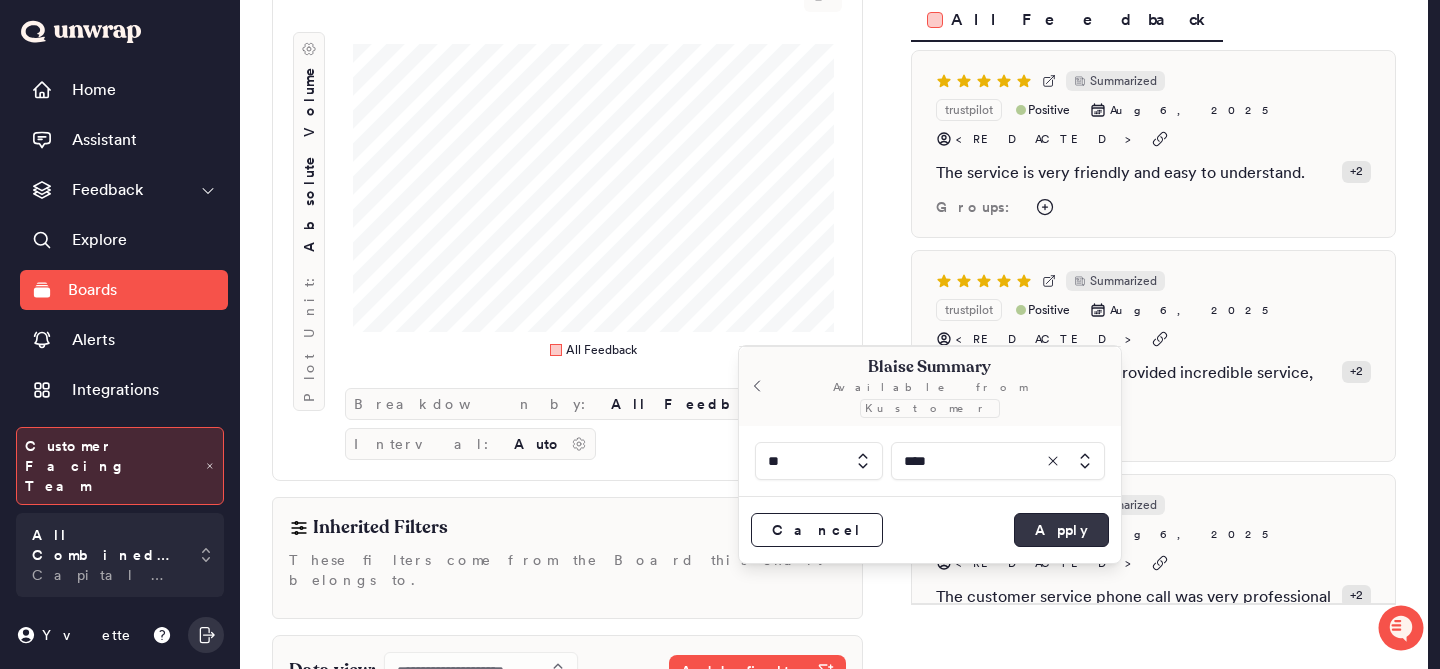 click on "Apply" at bounding box center (1061, 530) 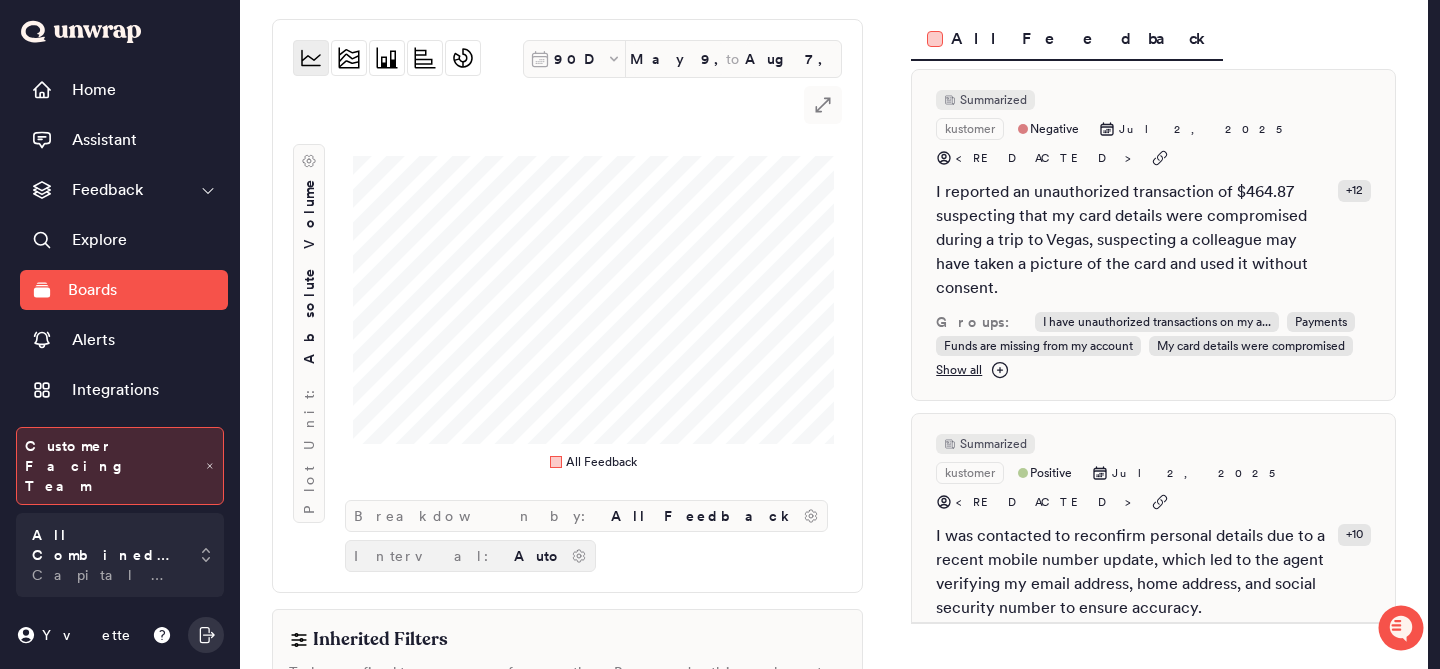 scroll, scrollTop: 69, scrollLeft: 0, axis: vertical 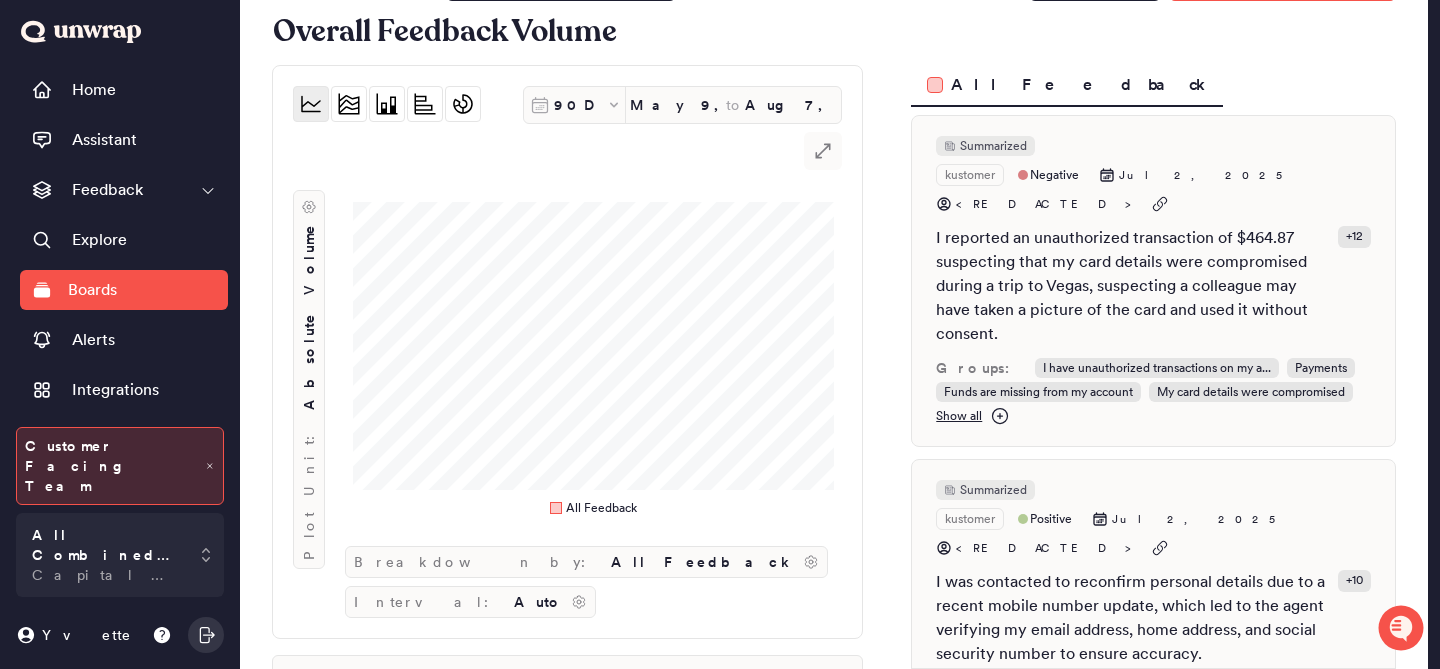 click on "90D [DATE] [DATE] to [DATE]" at bounding box center (682, 105) 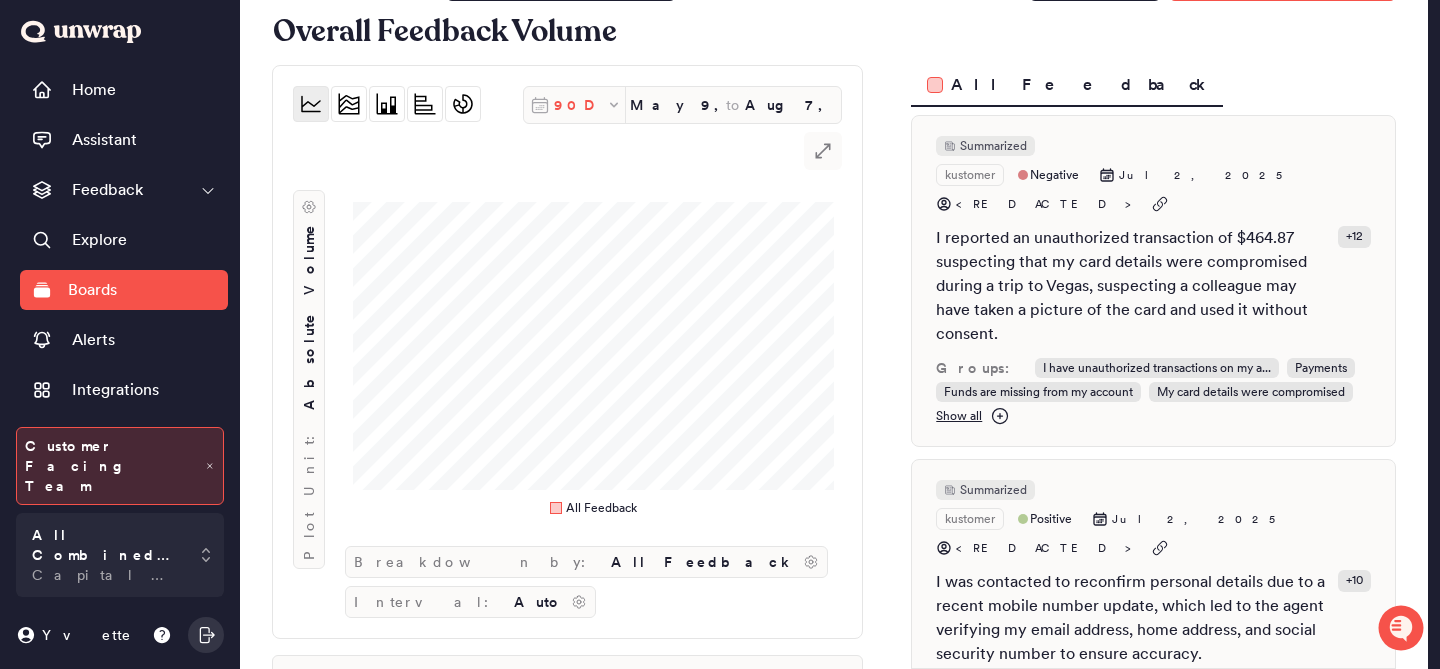 click on "90D" at bounding box center (580, 105) 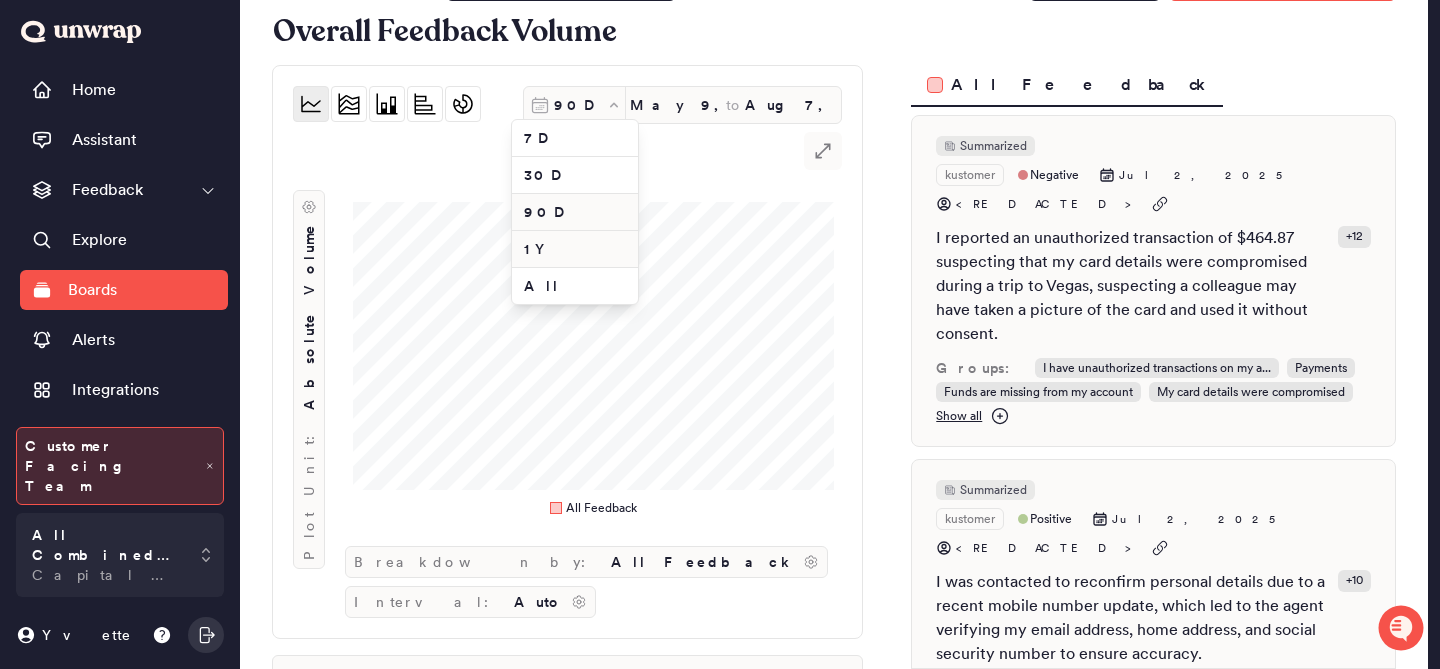 click on "1Y" at bounding box center [575, 249] 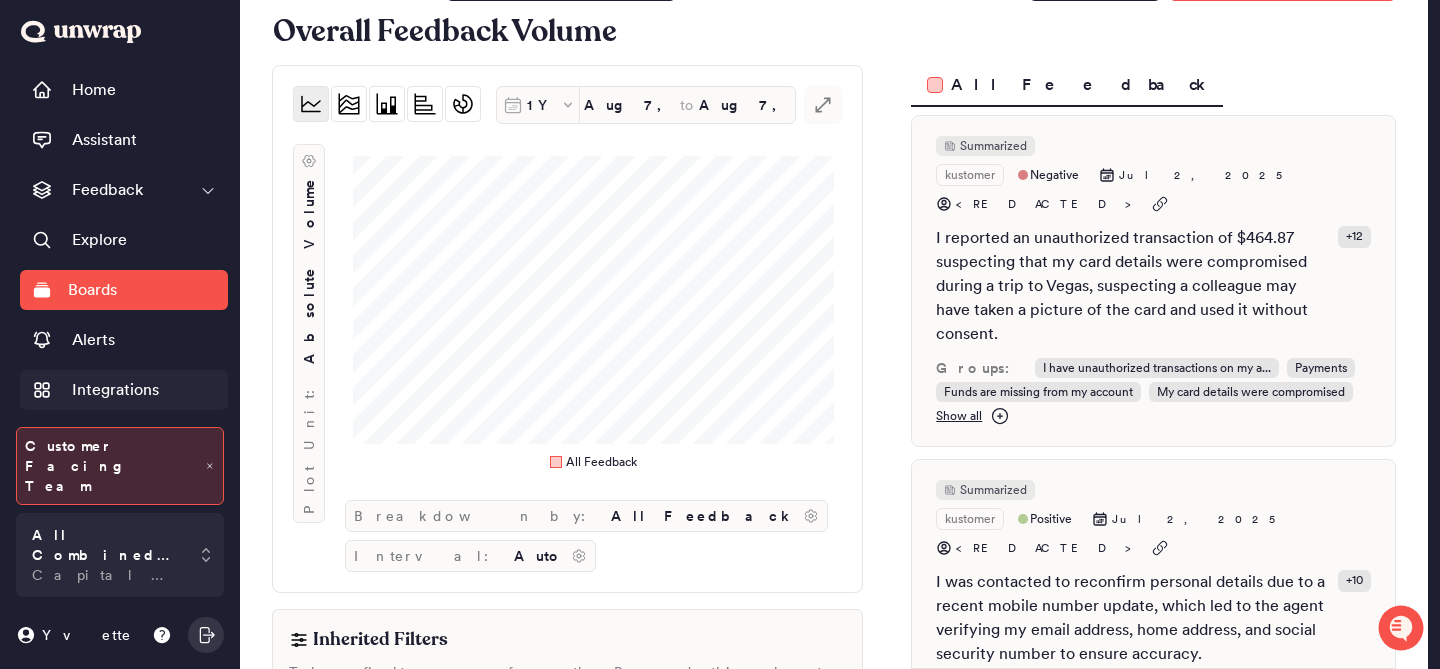 click on "Integrations" at bounding box center (124, 390) 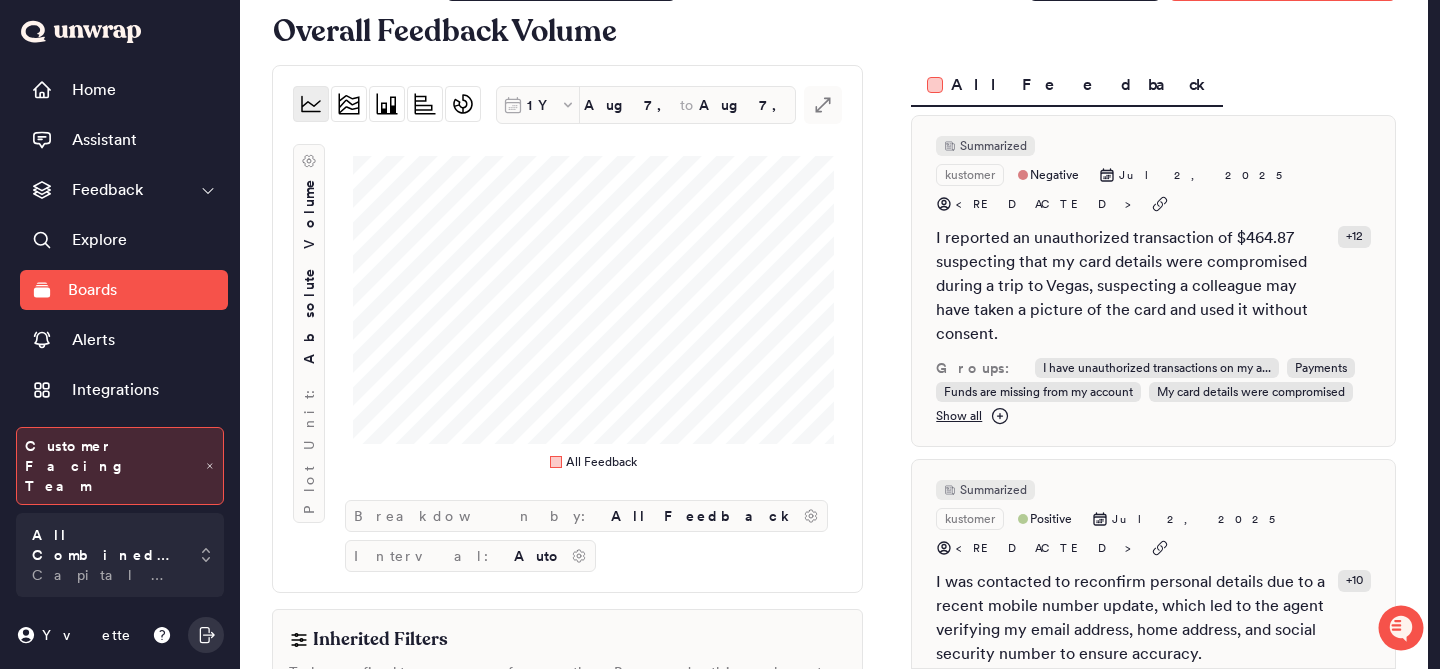 scroll, scrollTop: 0, scrollLeft: 0, axis: both 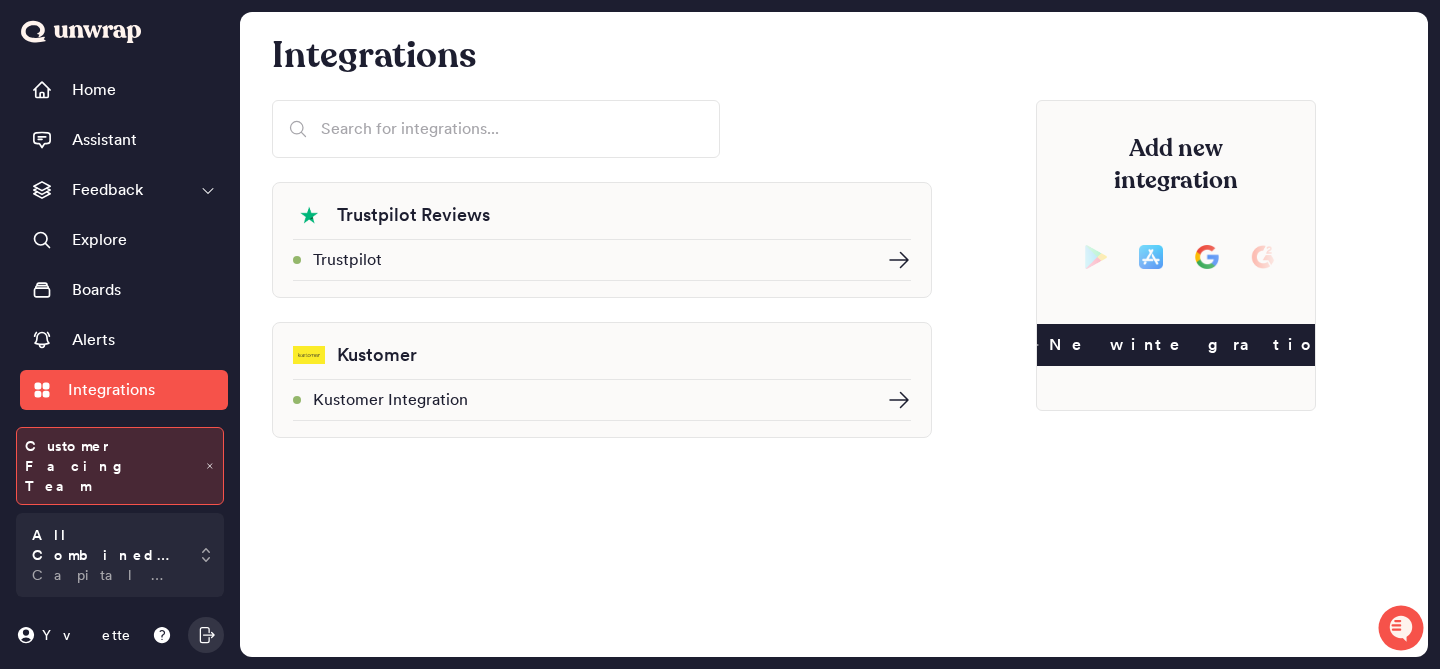click 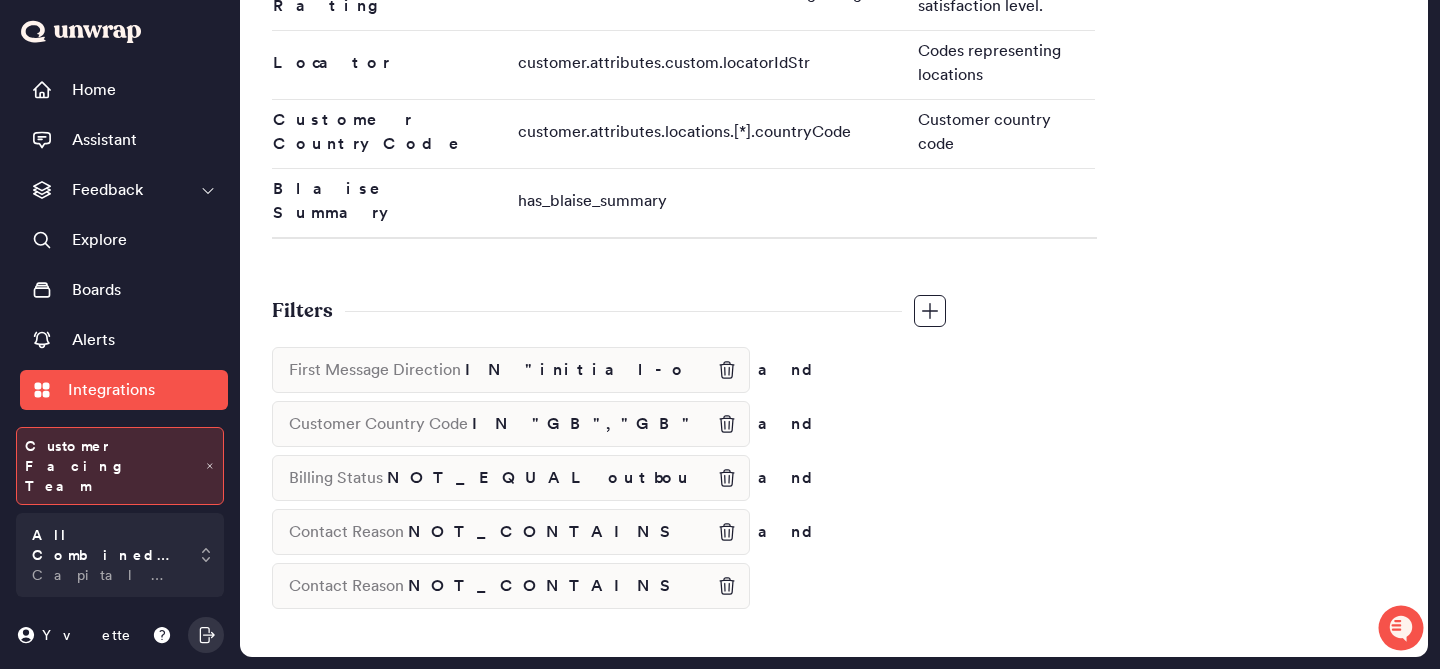 scroll, scrollTop: 1298, scrollLeft: 0, axis: vertical 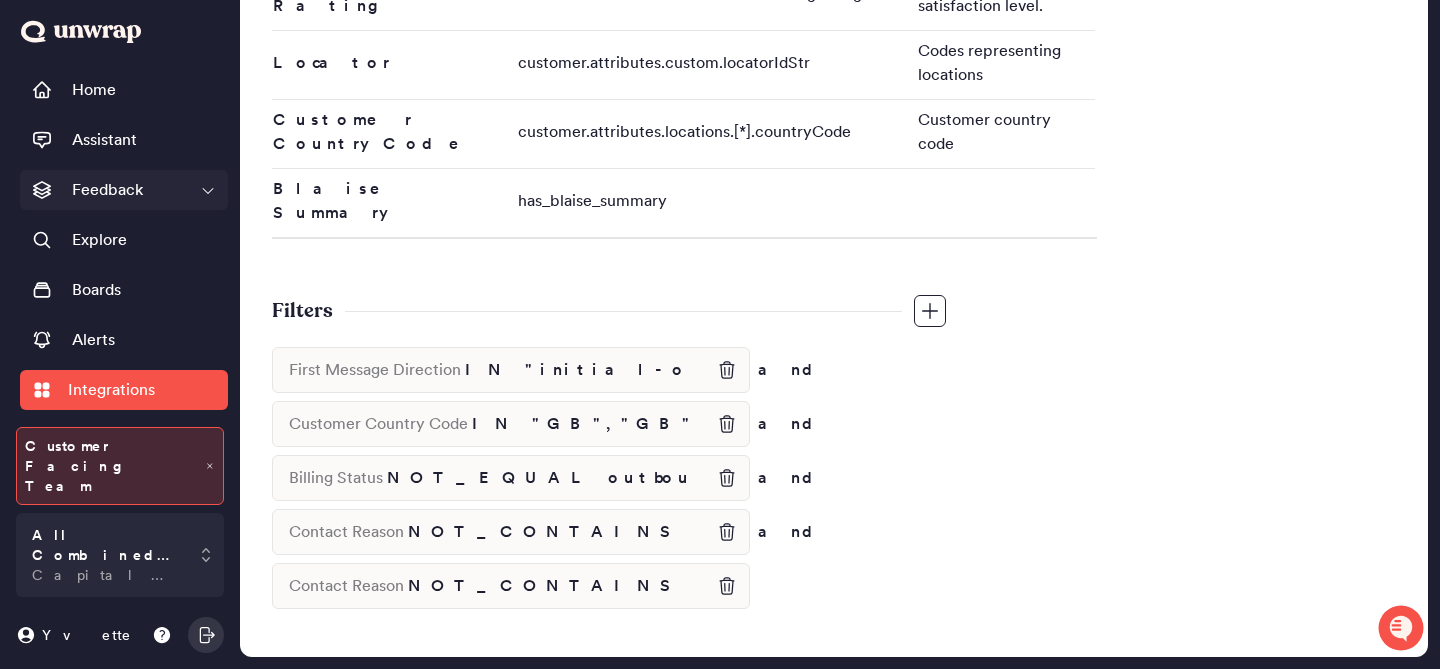 click on "Feedback" at bounding box center (124, 190) 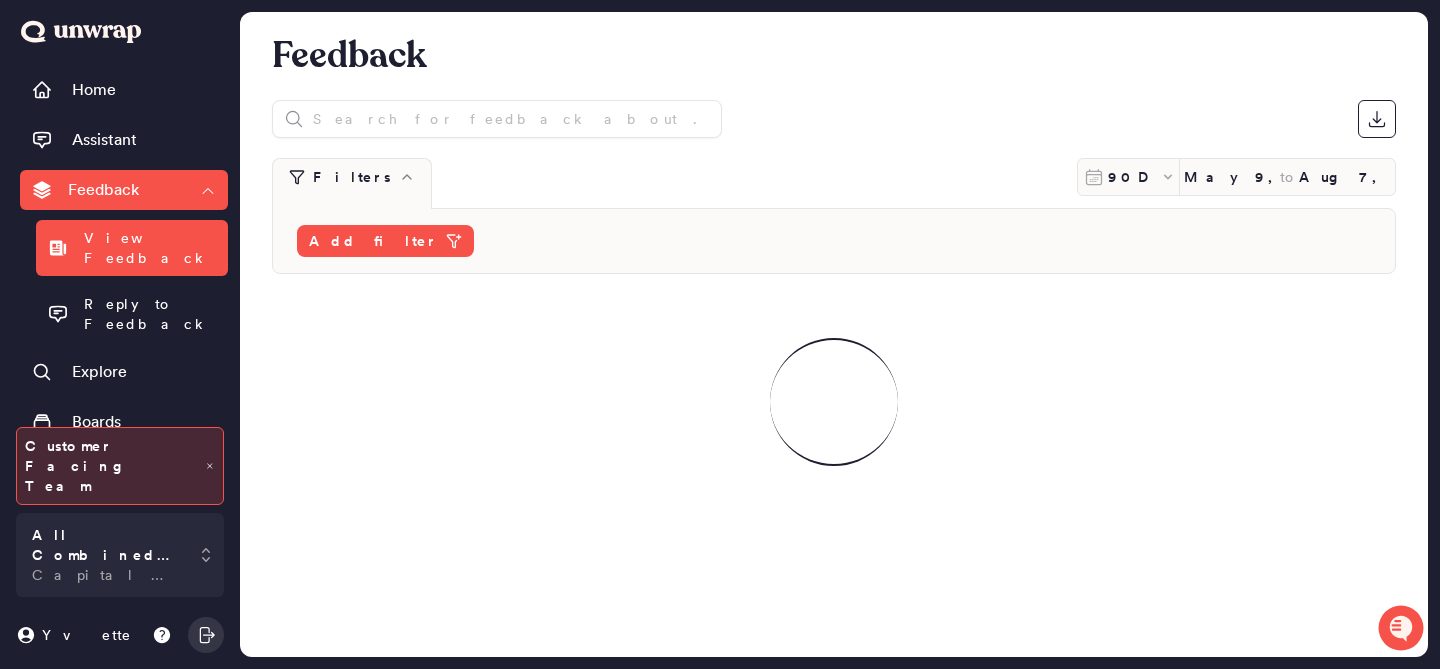 scroll, scrollTop: 0, scrollLeft: 0, axis: both 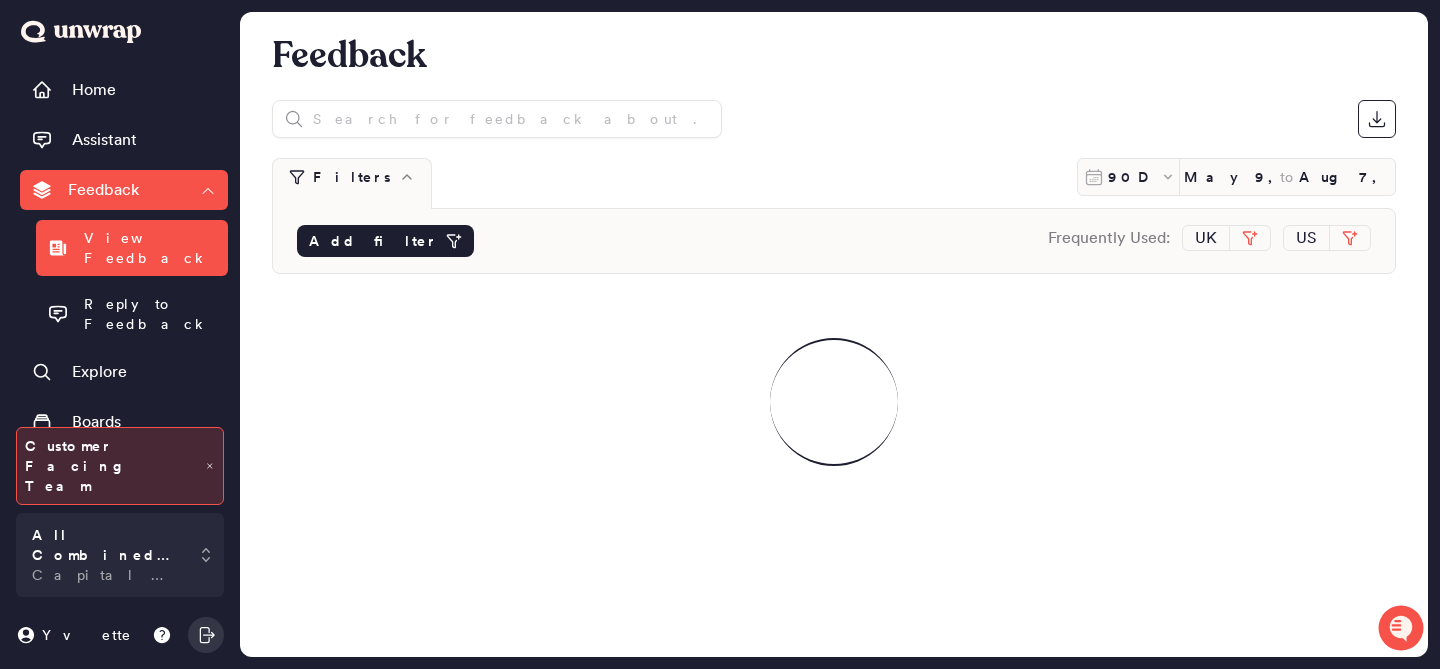 click 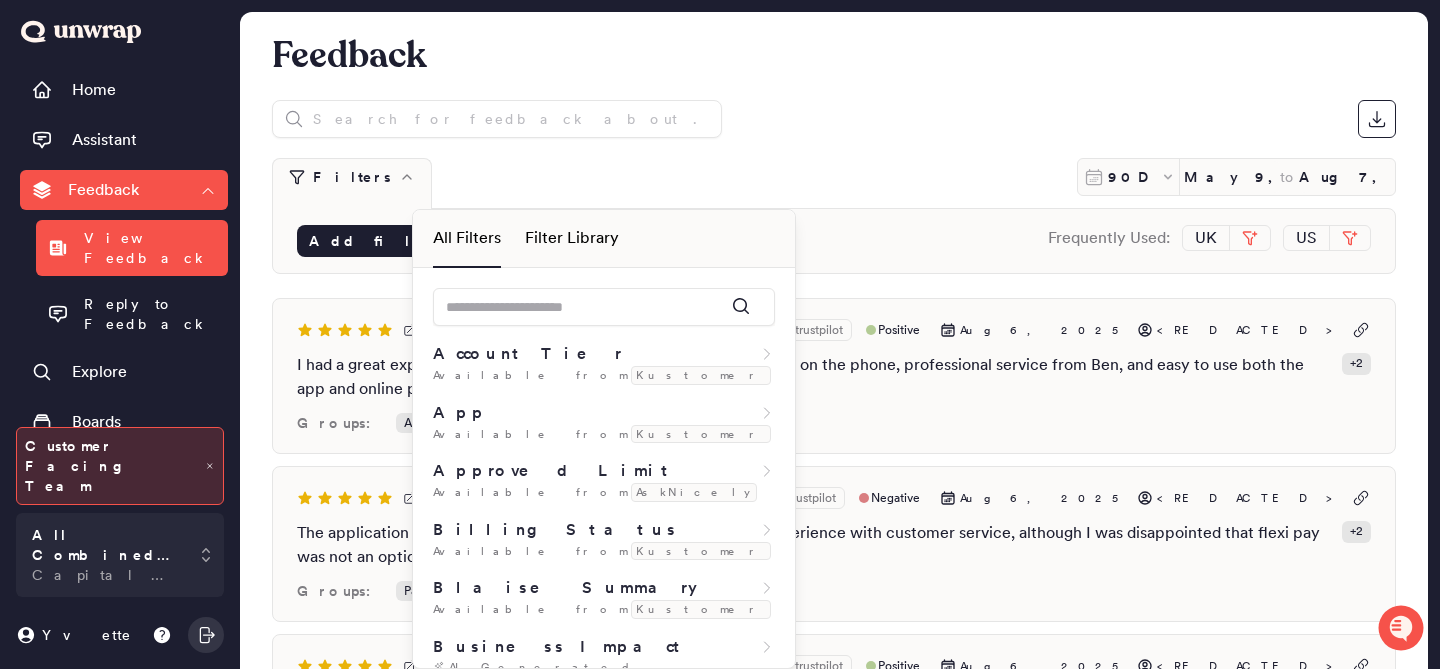 click at bounding box center (604, 301) 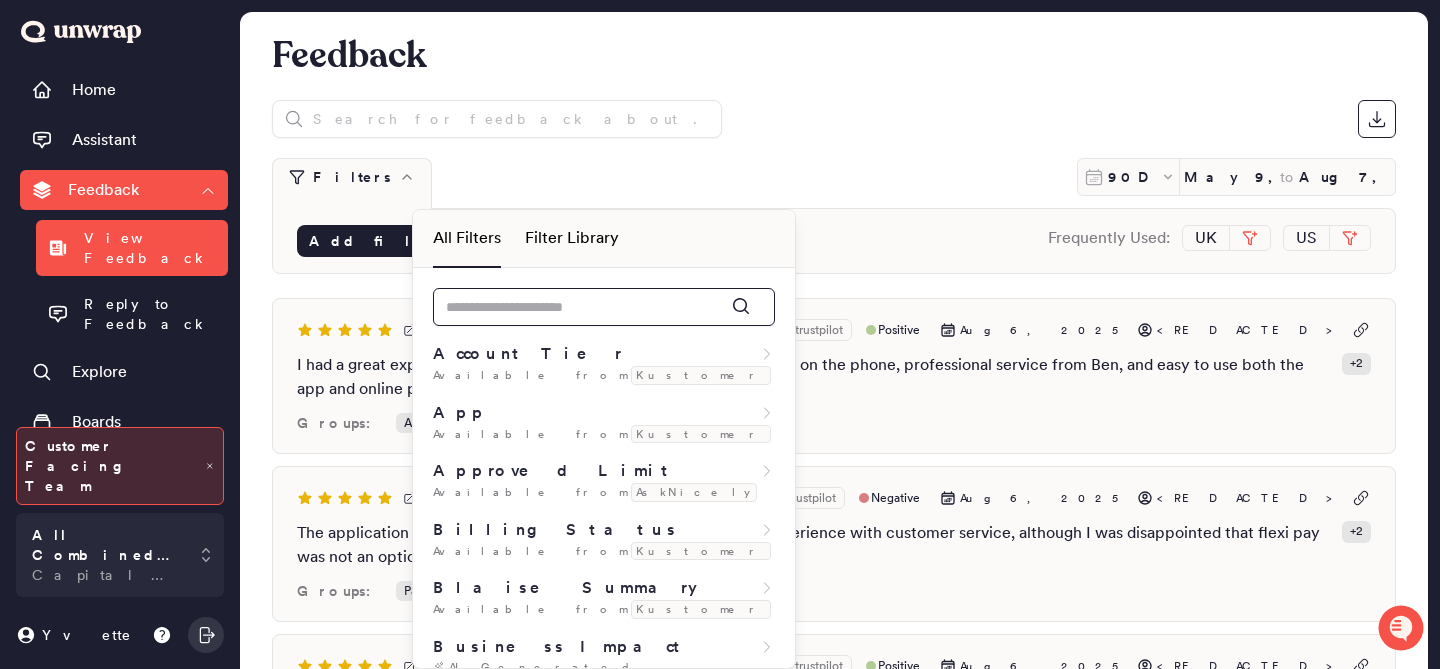 click at bounding box center (604, 307) 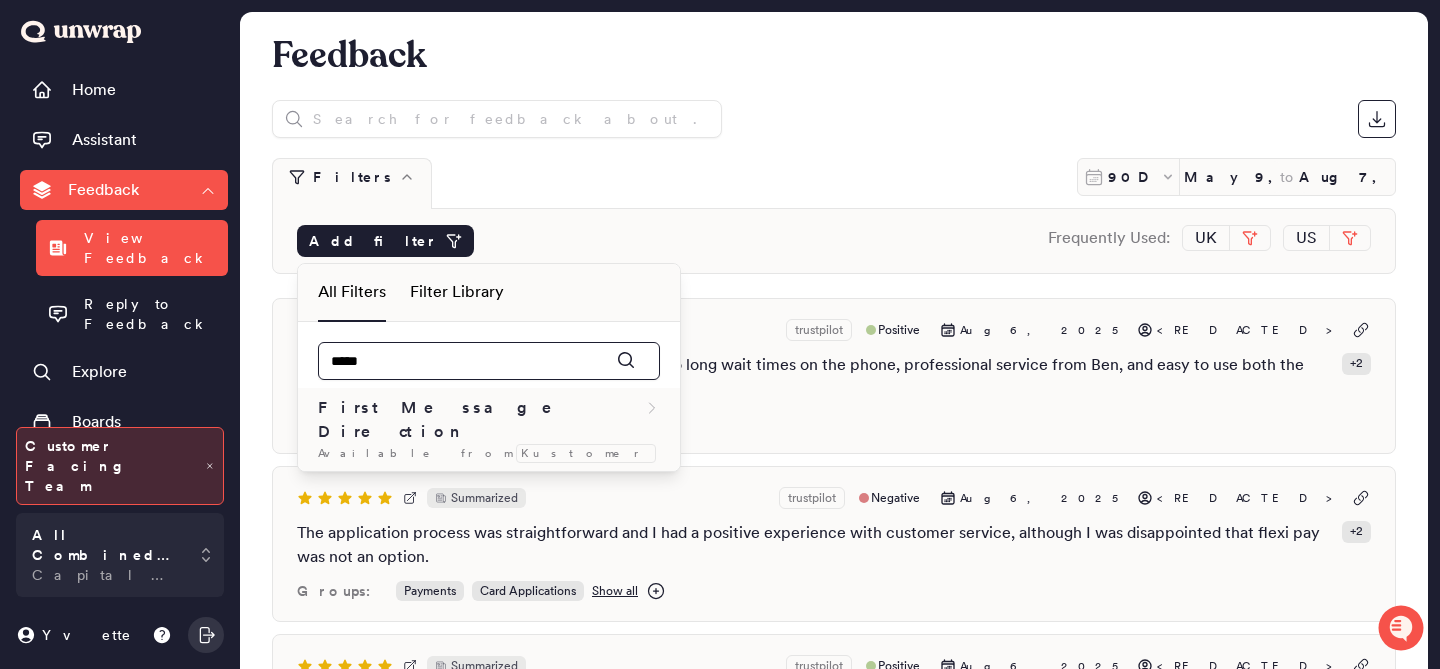 type on "*****" 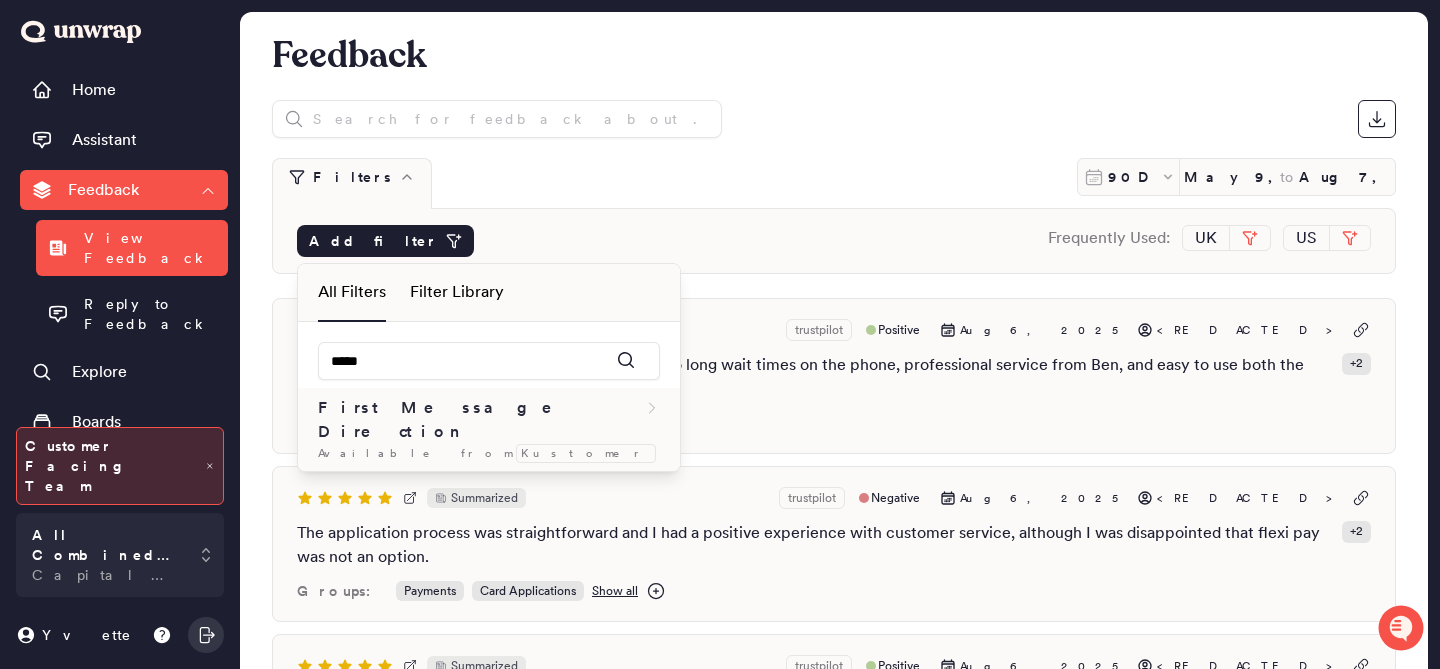 click on "First Message Direction" at bounding box center [489, 420] 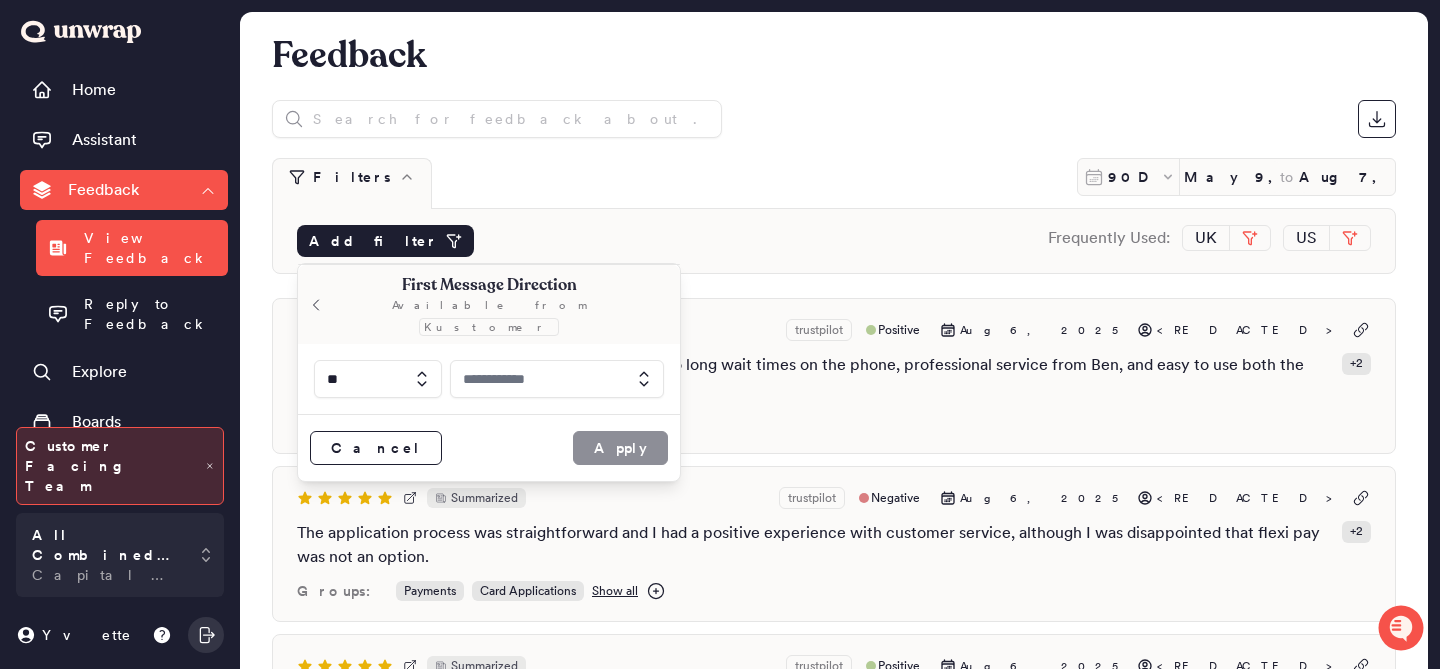 click at bounding box center [557, 379] 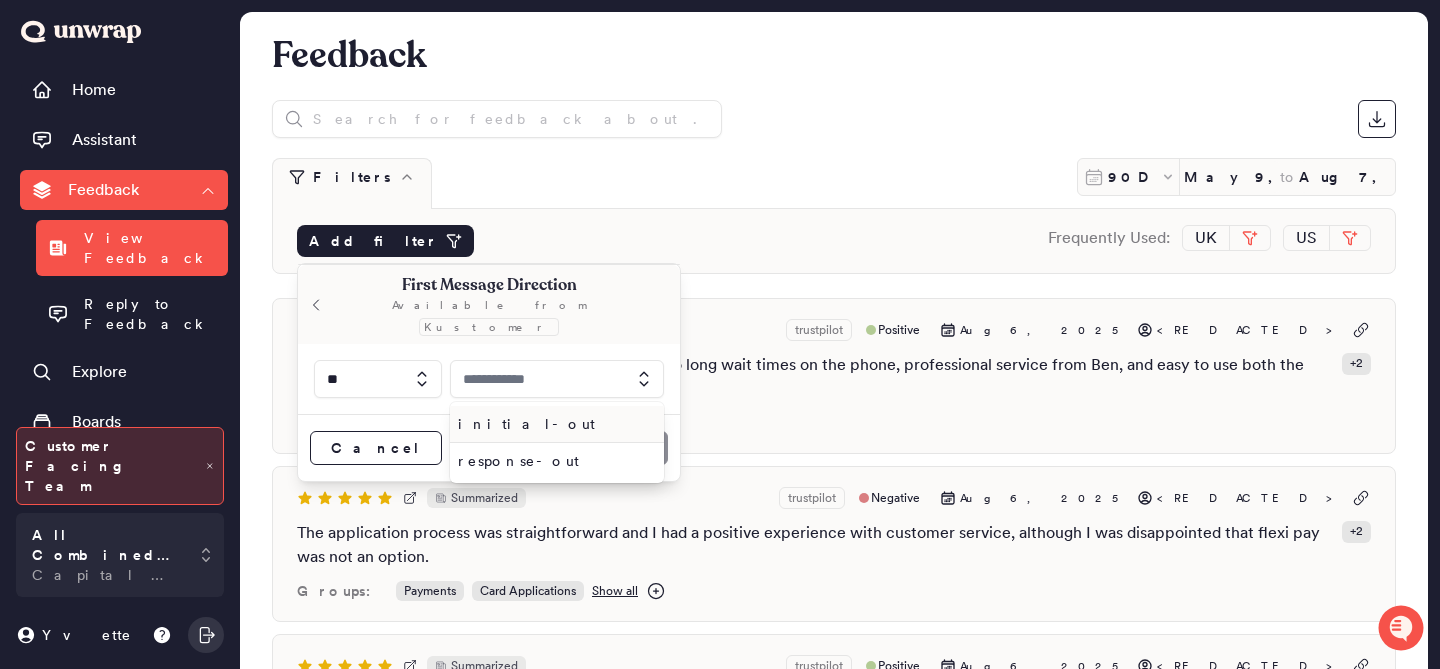 click on "initial-out" at bounding box center [553, 424] 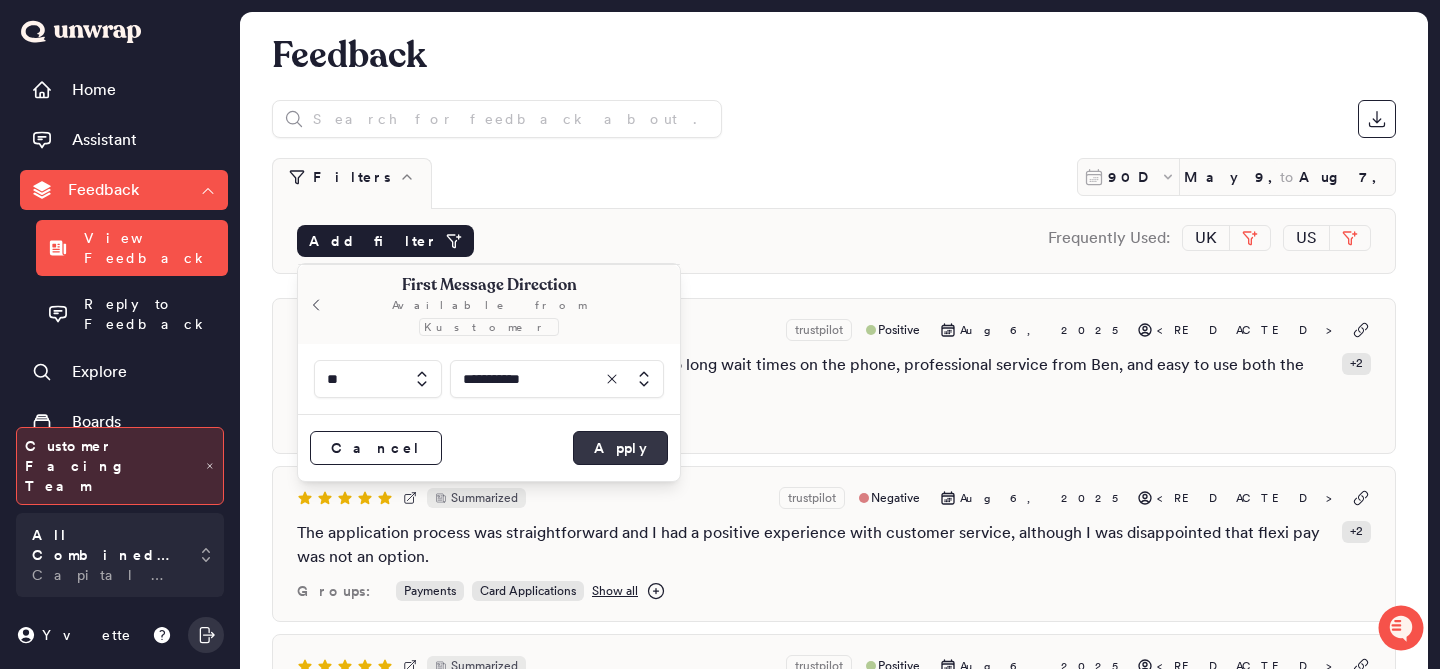 click on "Apply" at bounding box center [620, 448] 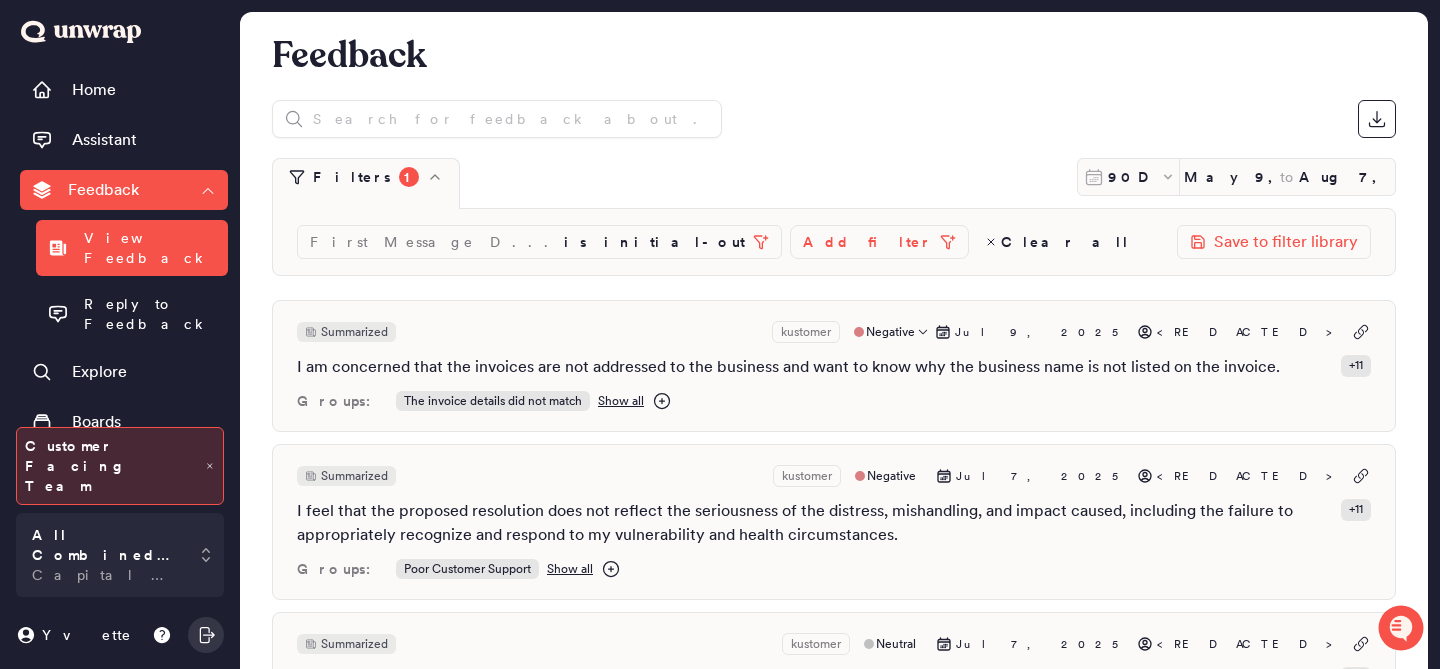 click on "I am concerned that the invoices are not addressed to the business and want to know why the business name is not listed on the invoice." at bounding box center [788, 367] 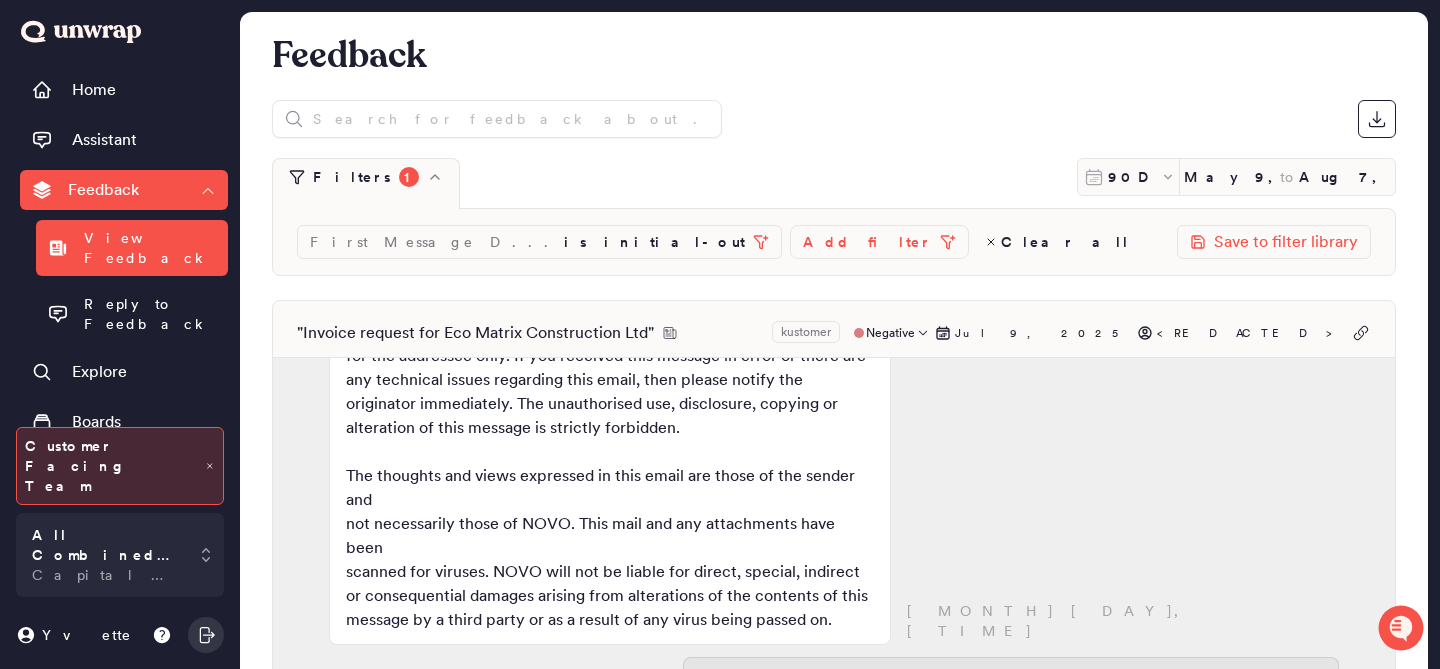 scroll, scrollTop: 1284, scrollLeft: 0, axis: vertical 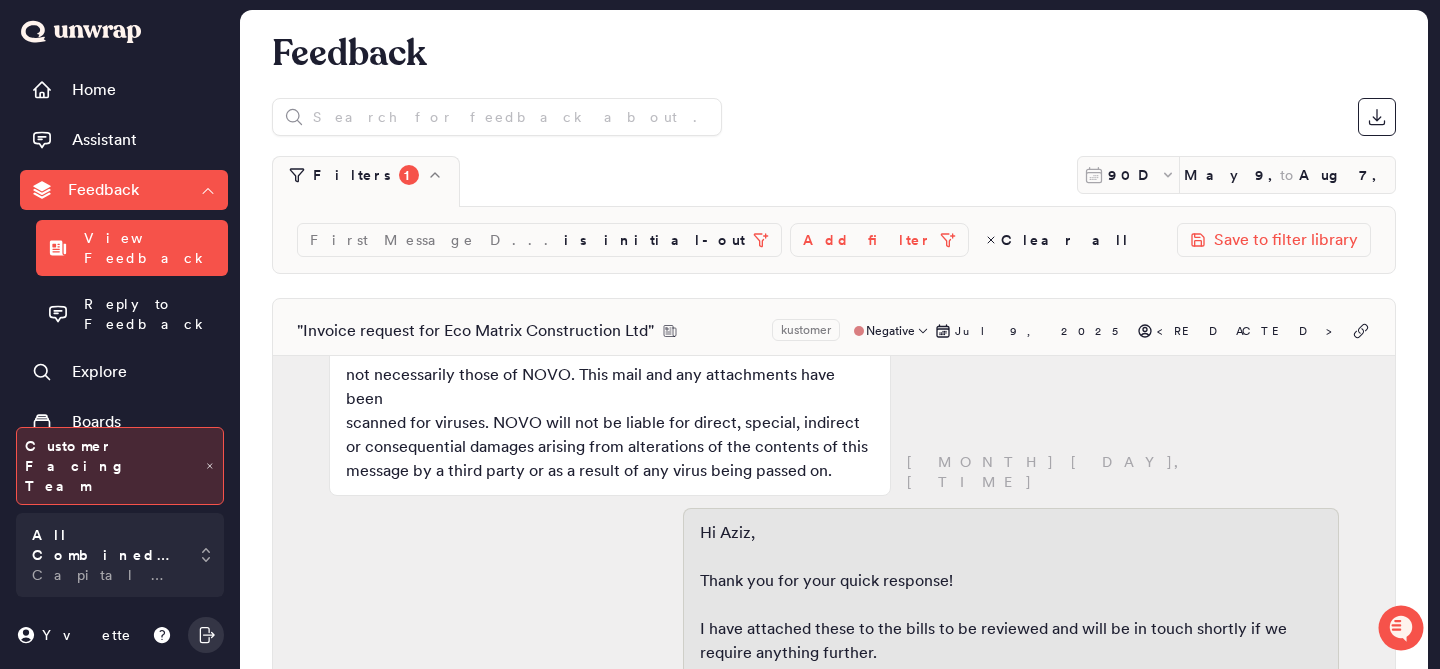 click on "" Invoice request for Eco Matrix Construction Ltd " kustomer Negative [DATE] <[REDACTED]>" at bounding box center (834, 331) 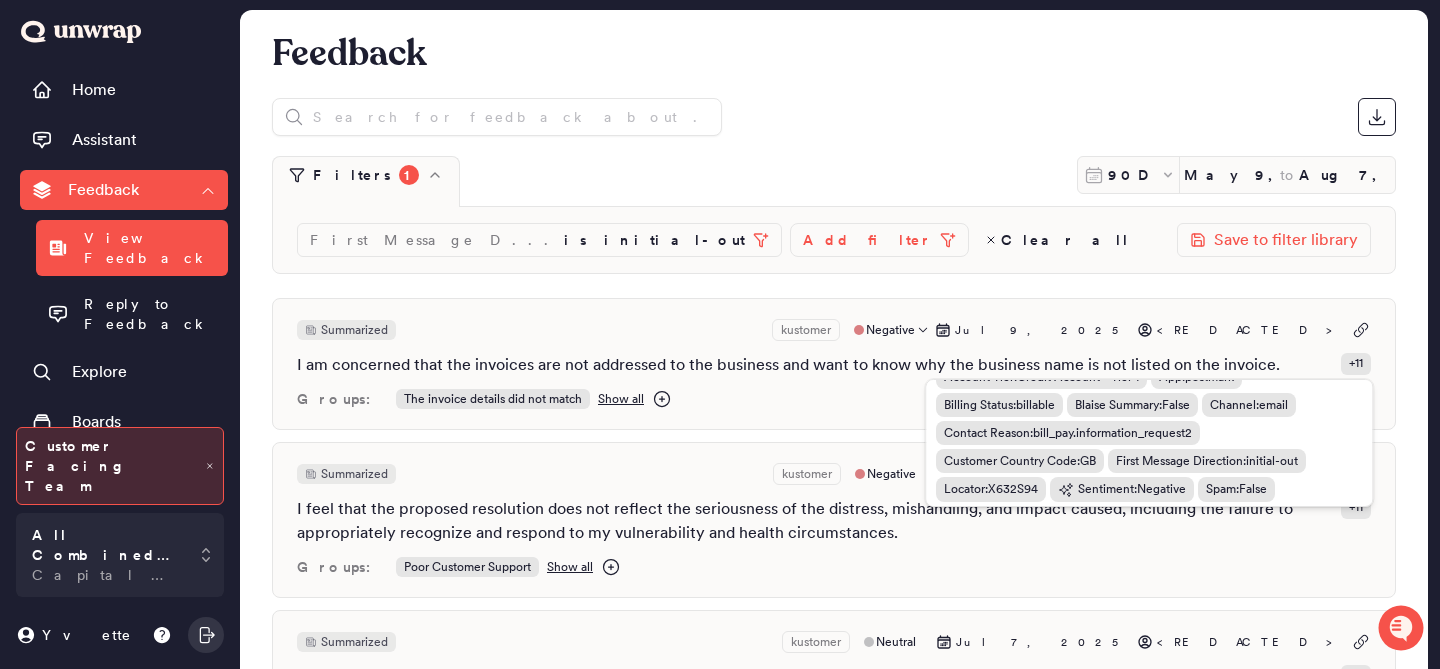 scroll, scrollTop: 27, scrollLeft: 0, axis: vertical 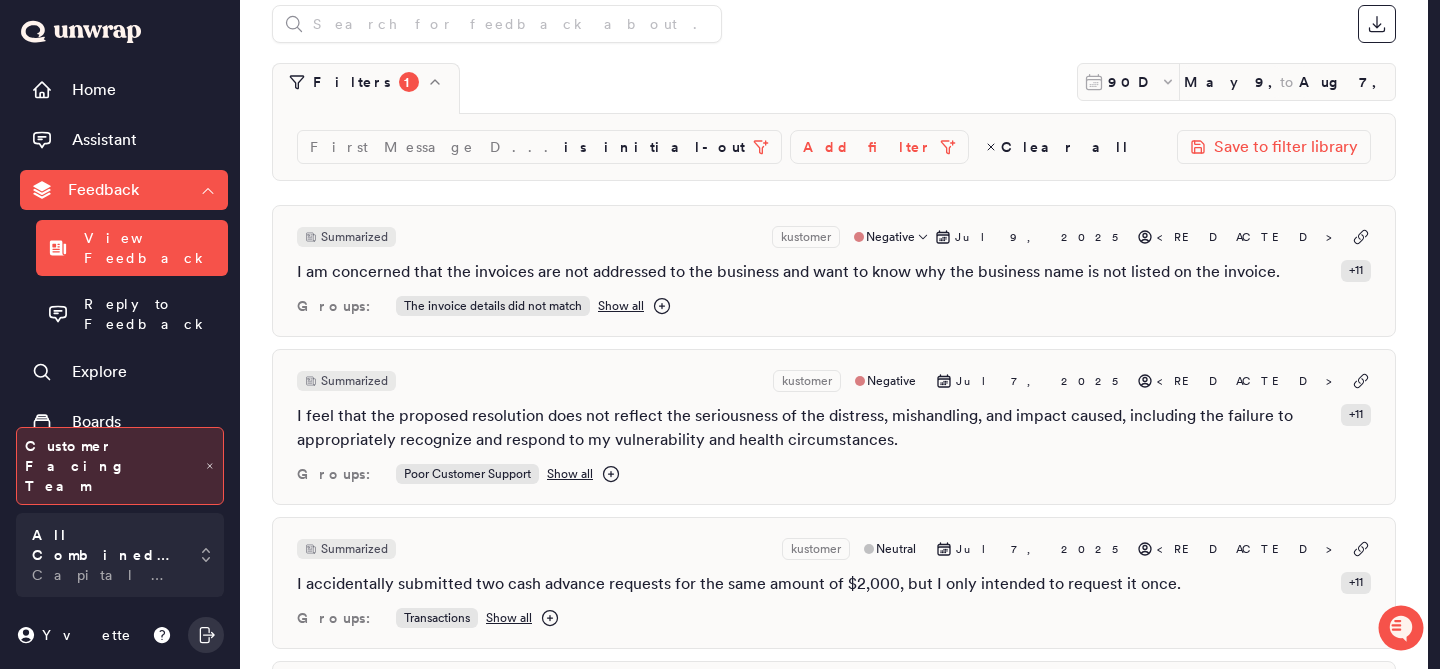 click on "I feel that the proposed resolution does not reflect the seriousness of the distress, mishandling, and impact caused, including the failure to appropriately recognize and respond to my vulnerability and health circumstances." at bounding box center (815, 428) 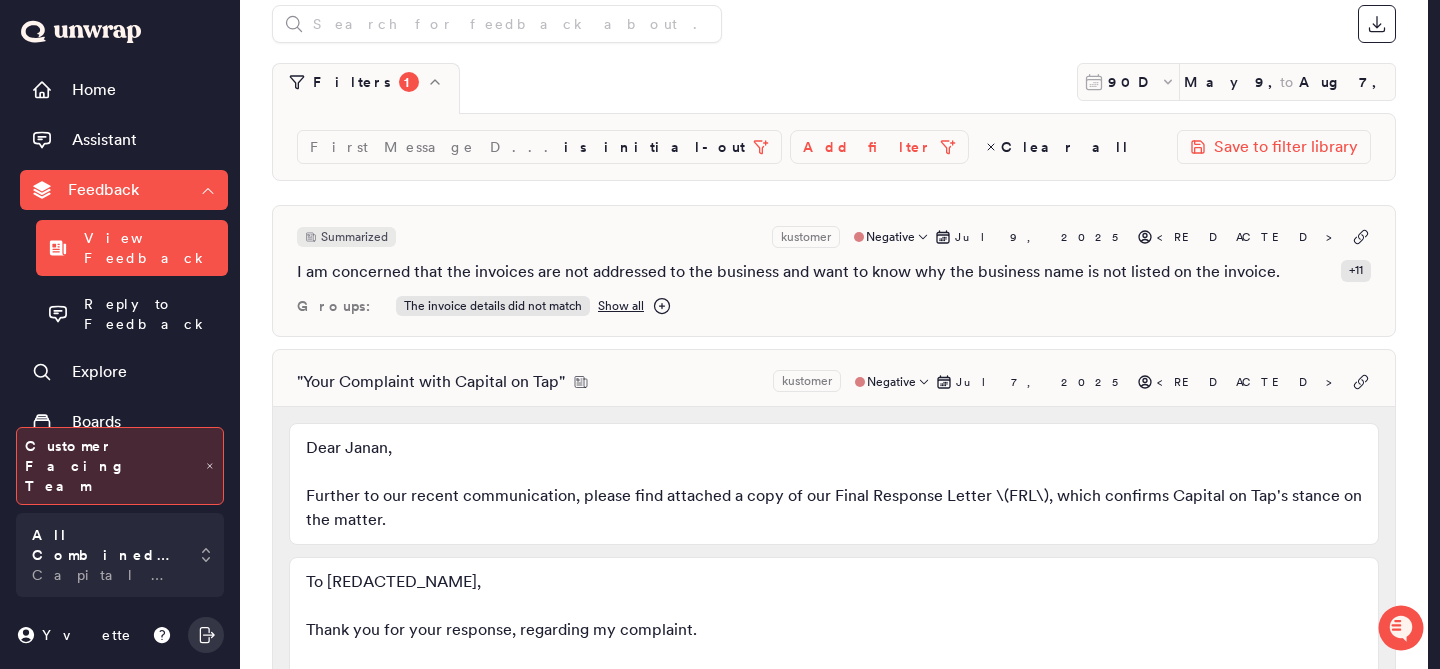 click on "Your Complaint with Capital on Tap " kustomer Negative Jul 7, 2025 [REDACTED]
Dear [NAME],
Further to our recent communication, please find attached a copy of our Final Response Letter \(FRL\), which confirms Capital on Tap's stance on the matter. To [REDACTED_NAME],
Thank you for your response, regarding my complaint.
I appreciate your gesture to clear the debt and your goodwill payment offer of £150. However, after careful consideration, I feel the proposed resolution does not reflect the seriousness of the distress, mishandling, and impact caused; including the failure to appropriately recognise and respond to my vulnerability and health circumstances.
I will therefore be referring this matter to the Financial Ombudsman Service for independent review.
Sincerely,
[NAME]
Sent from Outlook for Android[REDACTED_URL] Groups: Poor Customer Support Show all Account Tier : Credit Account - Tier 1 App : postmark + 9" at bounding box center [834, 585] 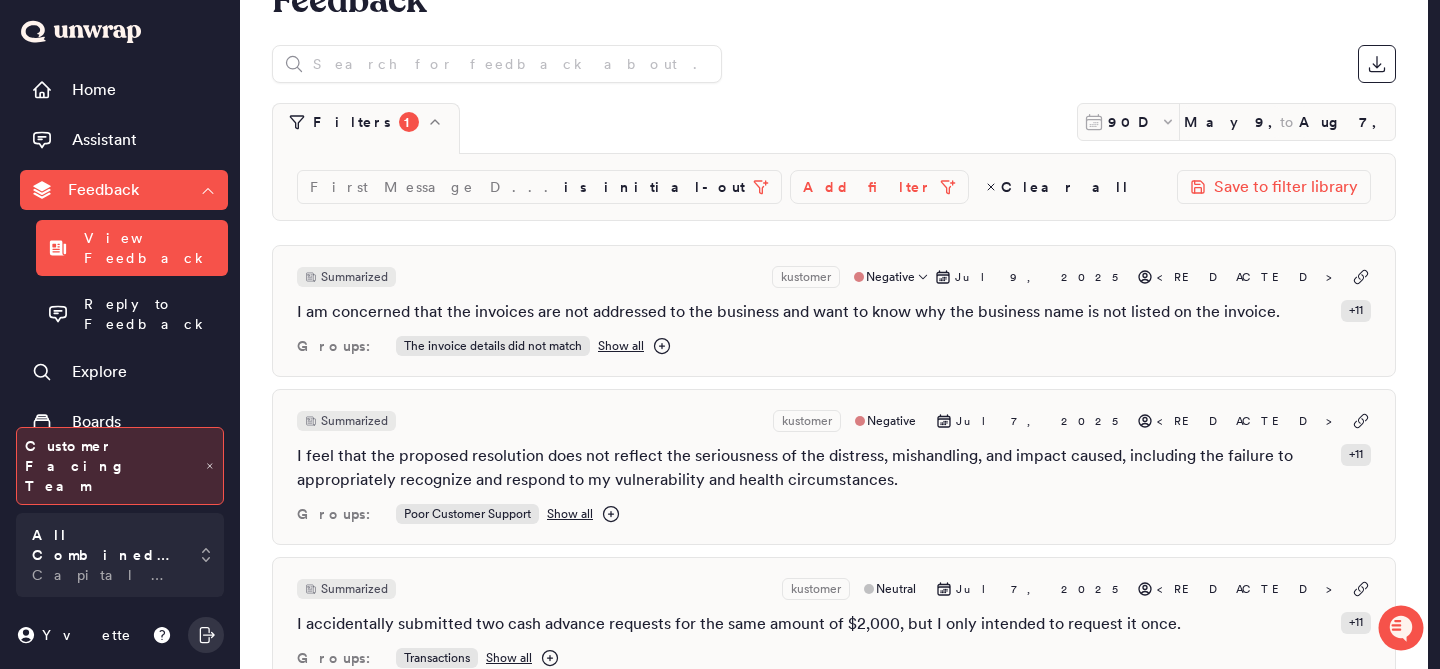 scroll, scrollTop: 6, scrollLeft: 0, axis: vertical 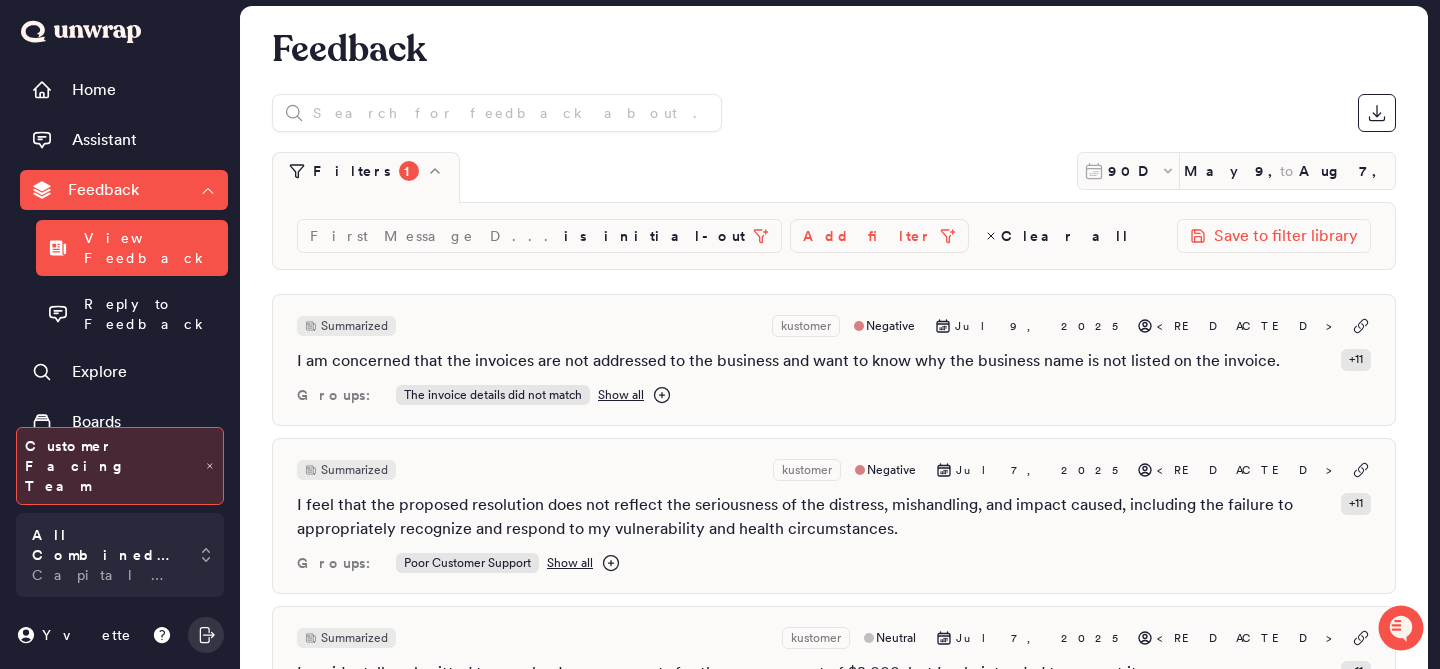 click on "Add filter" at bounding box center [867, 236] 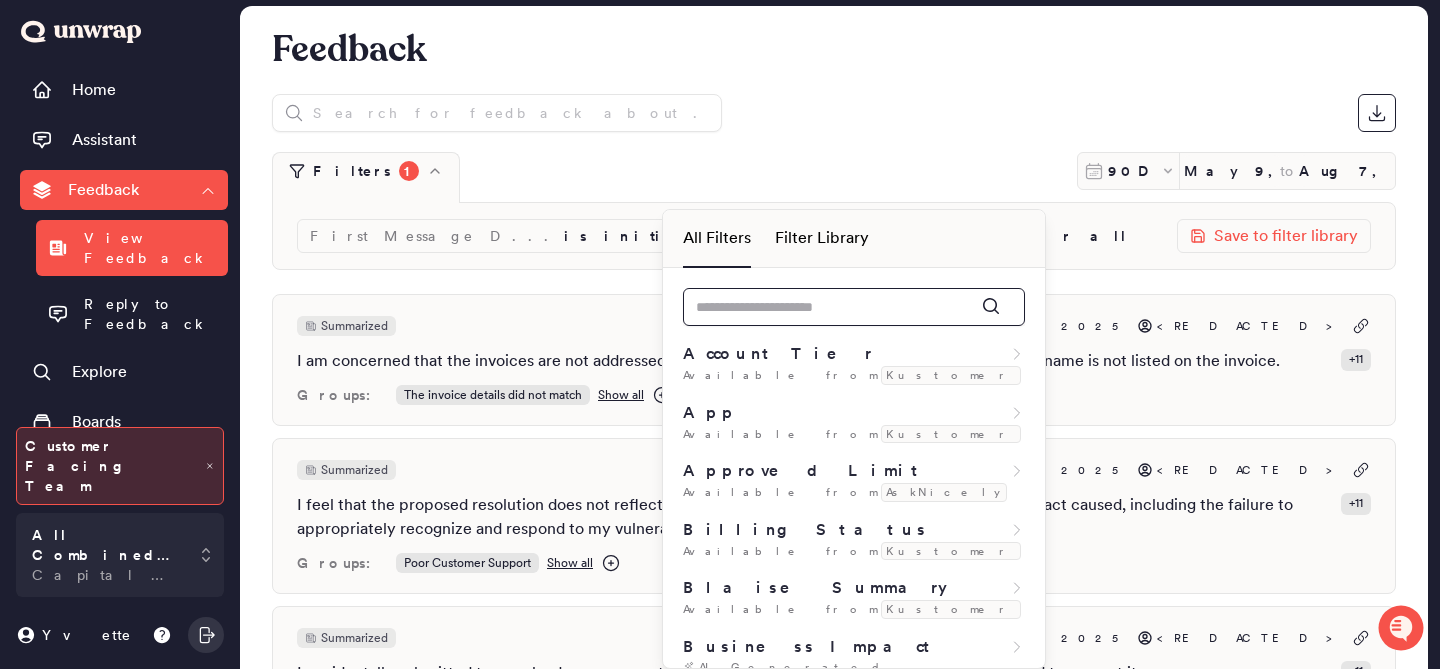 click at bounding box center (854, 307) 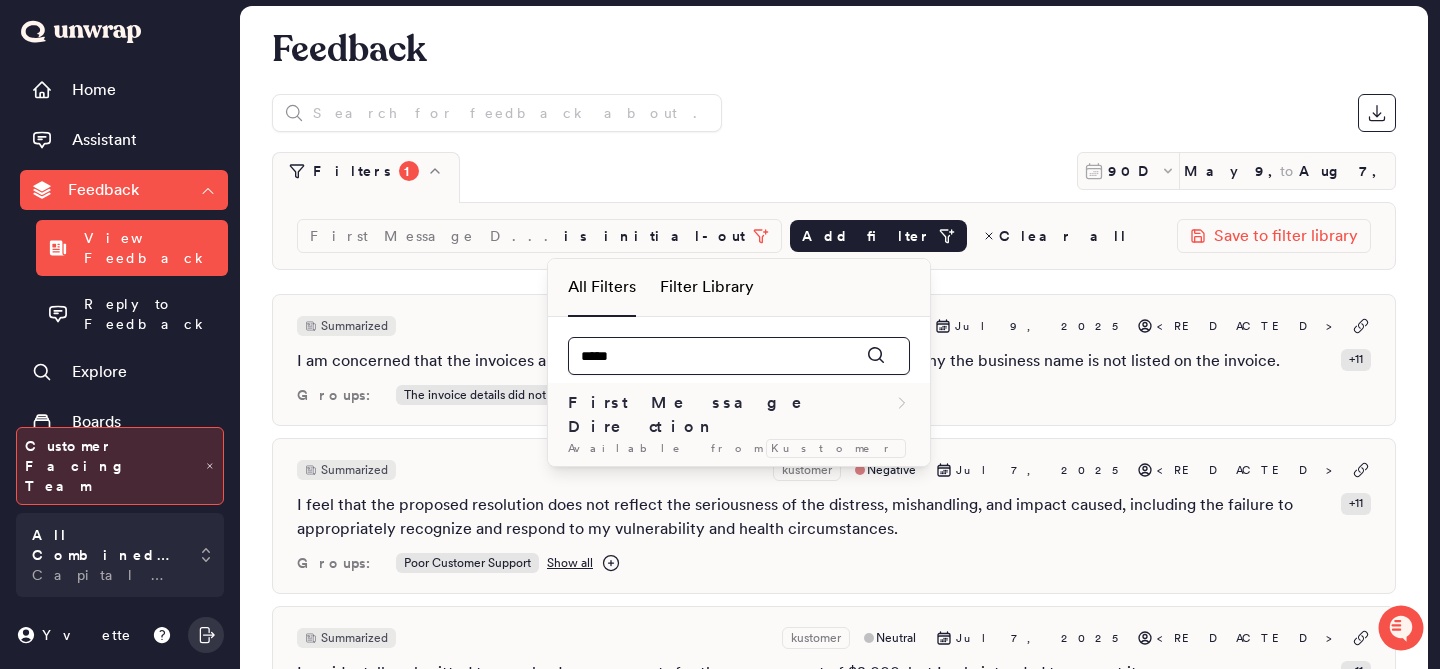 type on "*****" 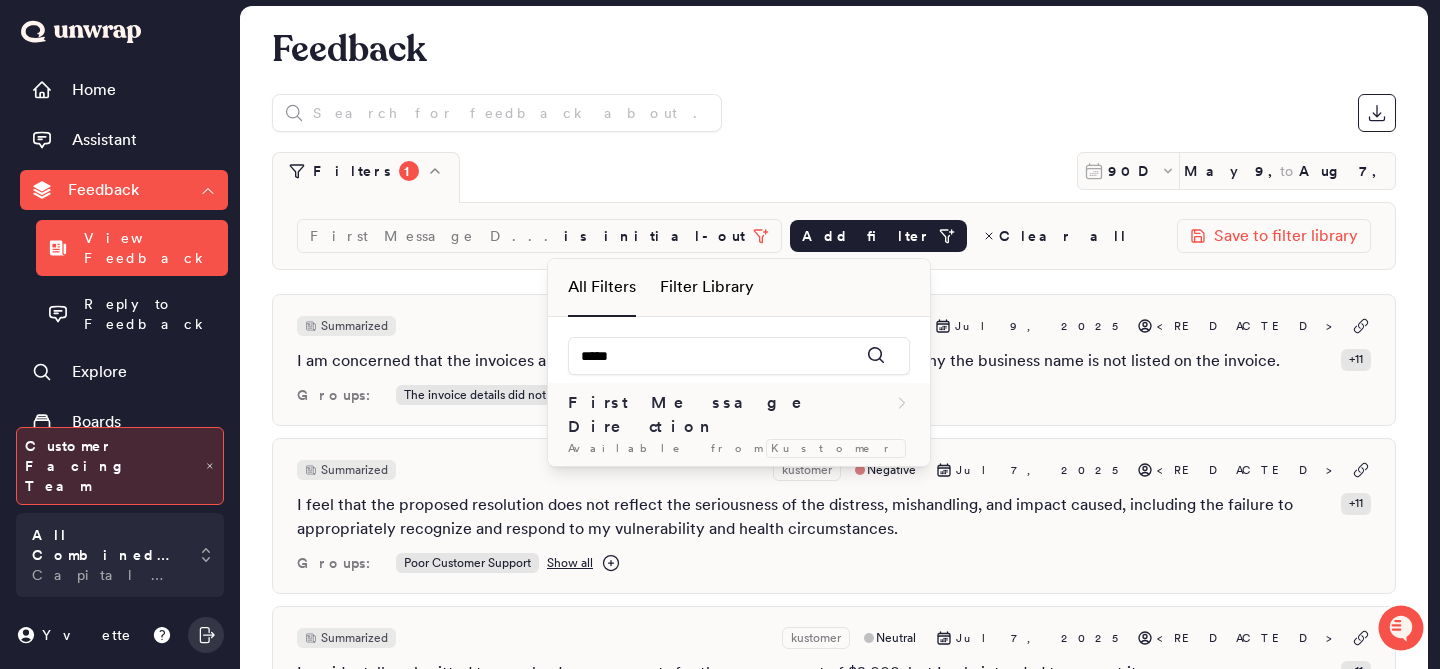 click on "Available from Kustomer" at bounding box center (739, 448) 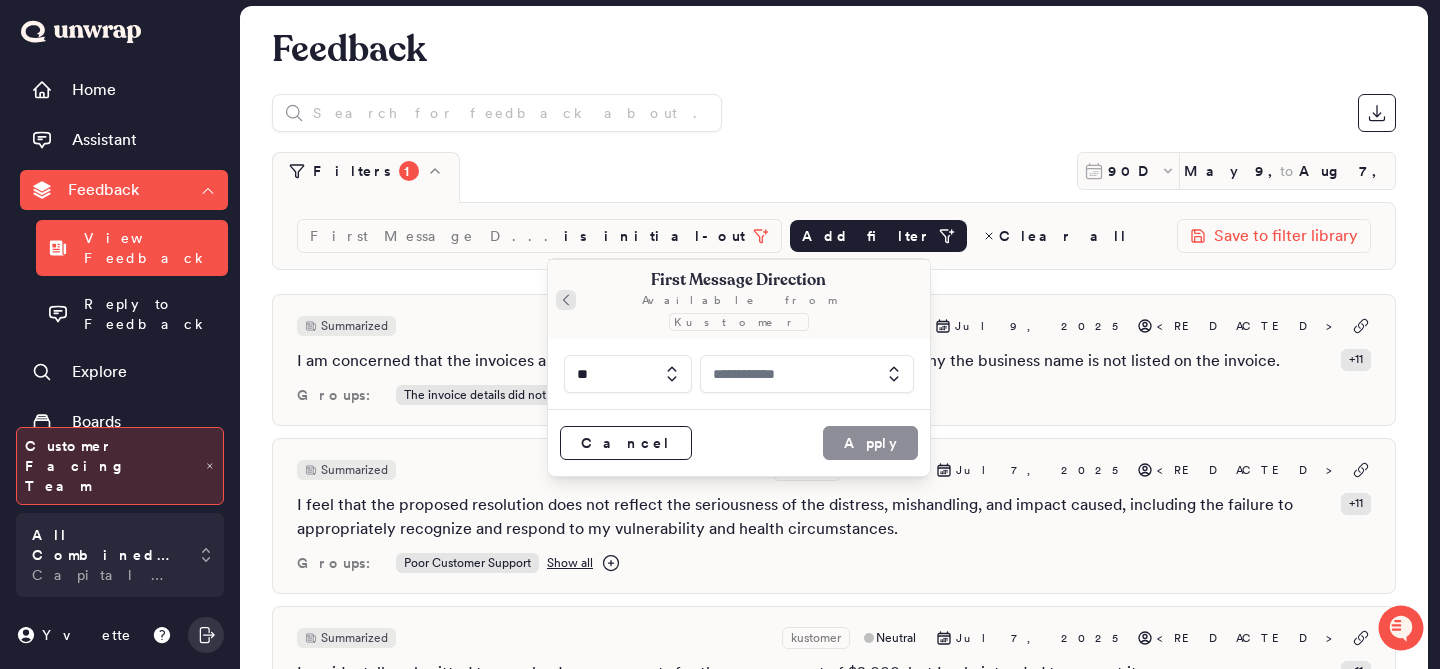 click 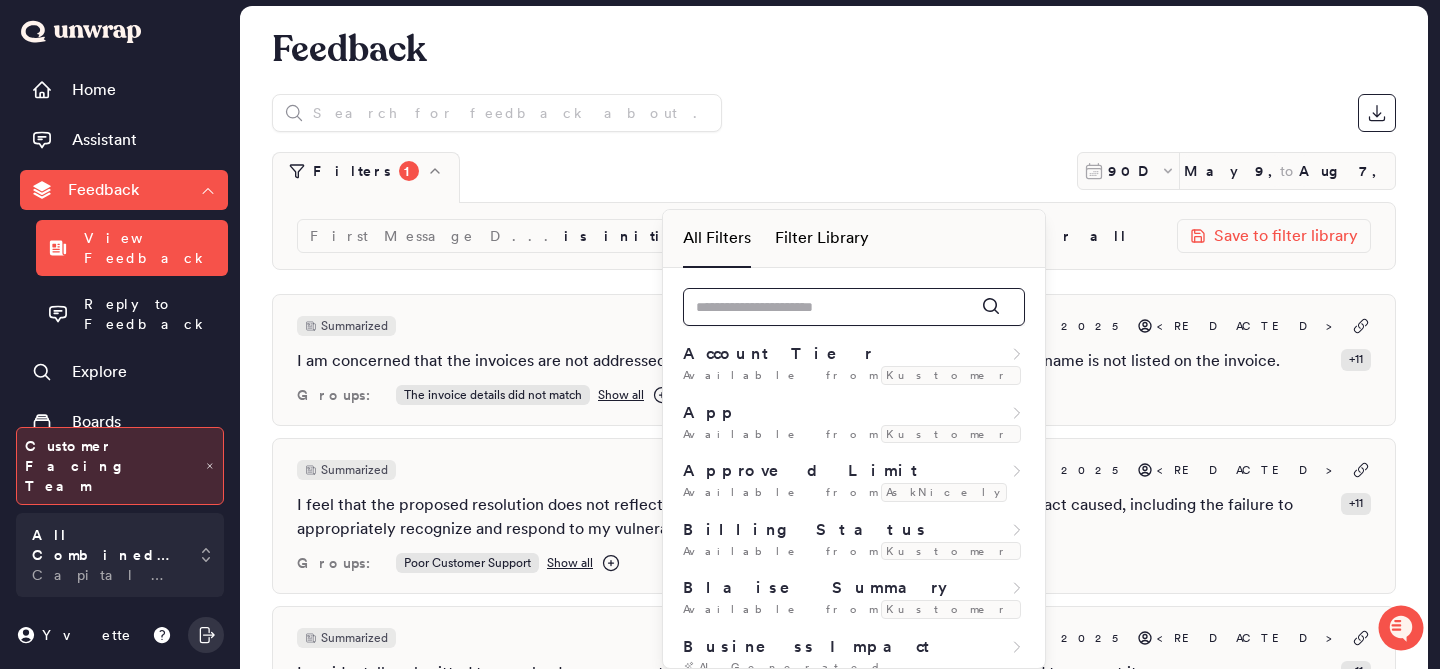click at bounding box center [854, 307] 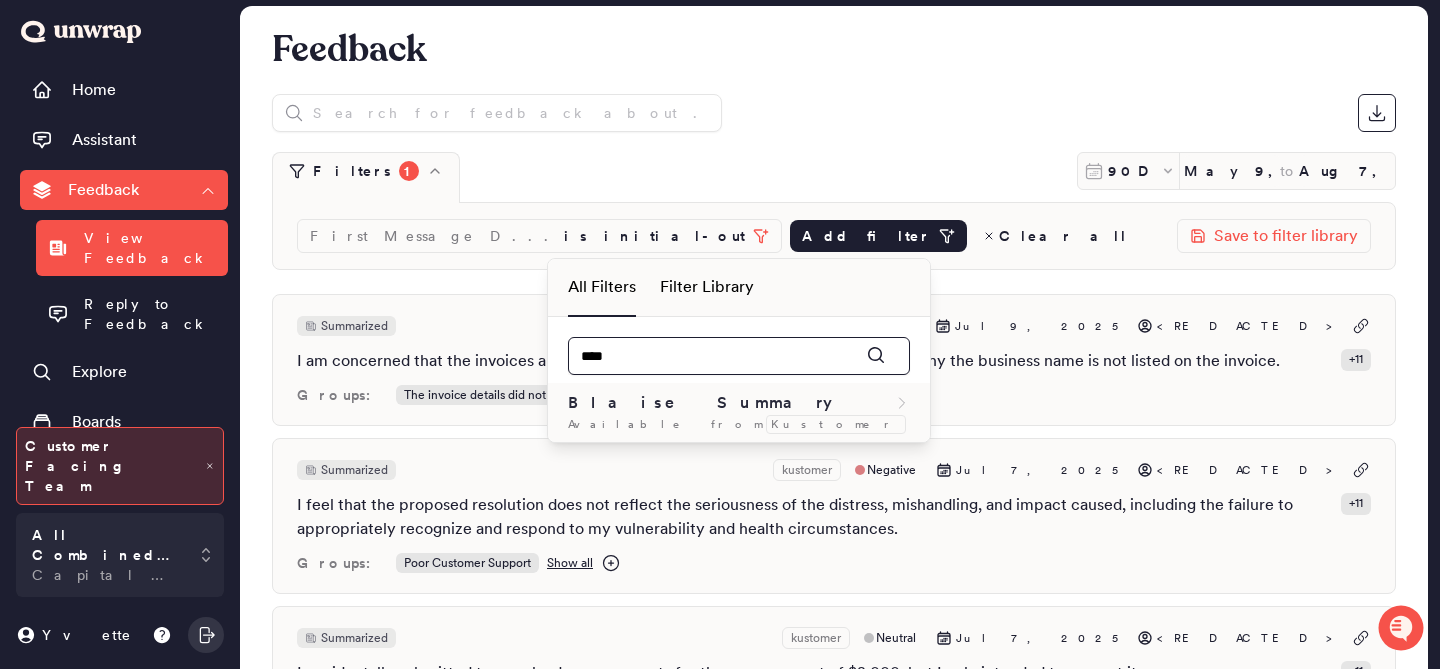 type on "****" 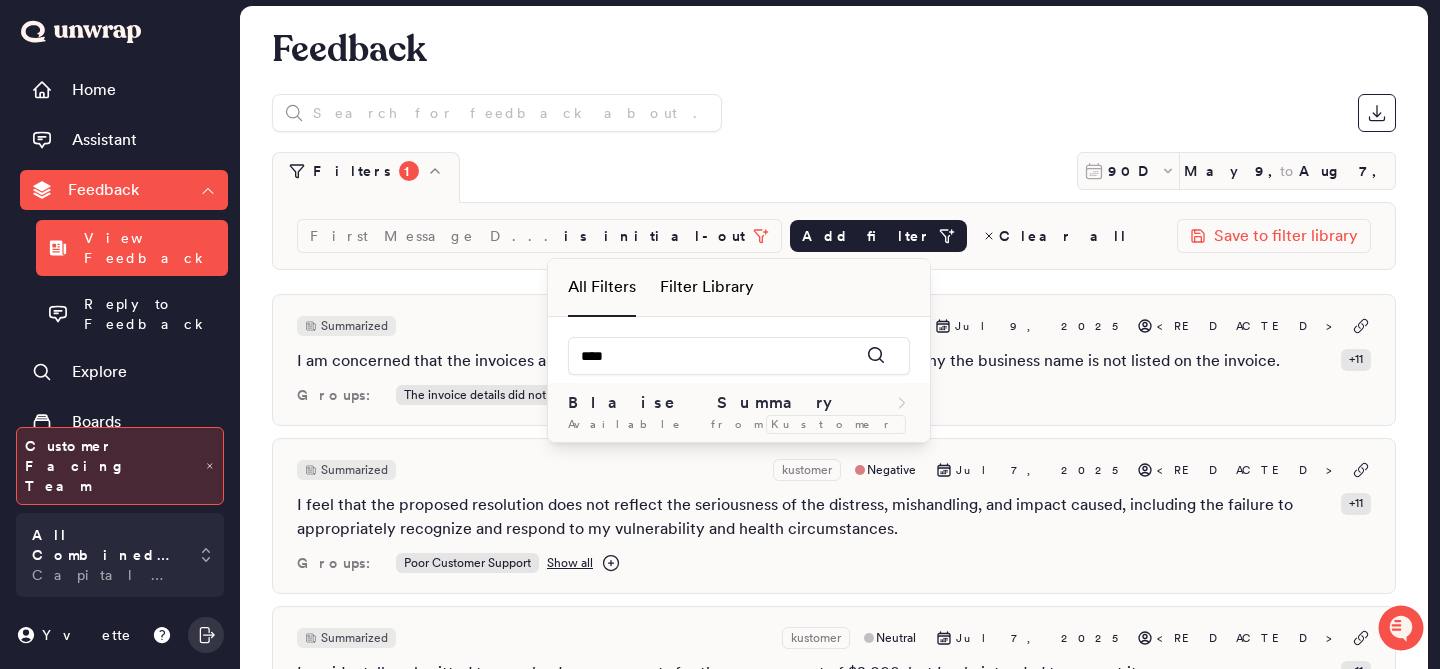 click on "Available from Kustomer" at bounding box center [739, 424] 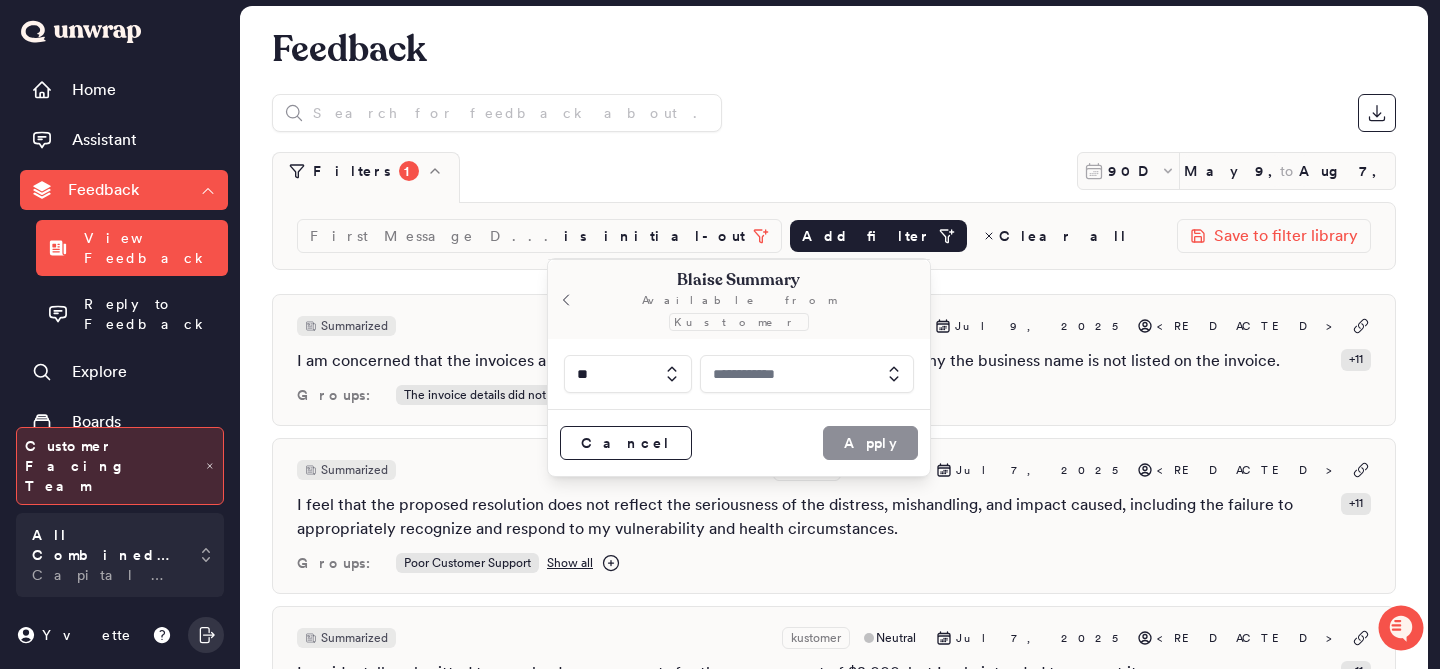 click at bounding box center [807, 374] 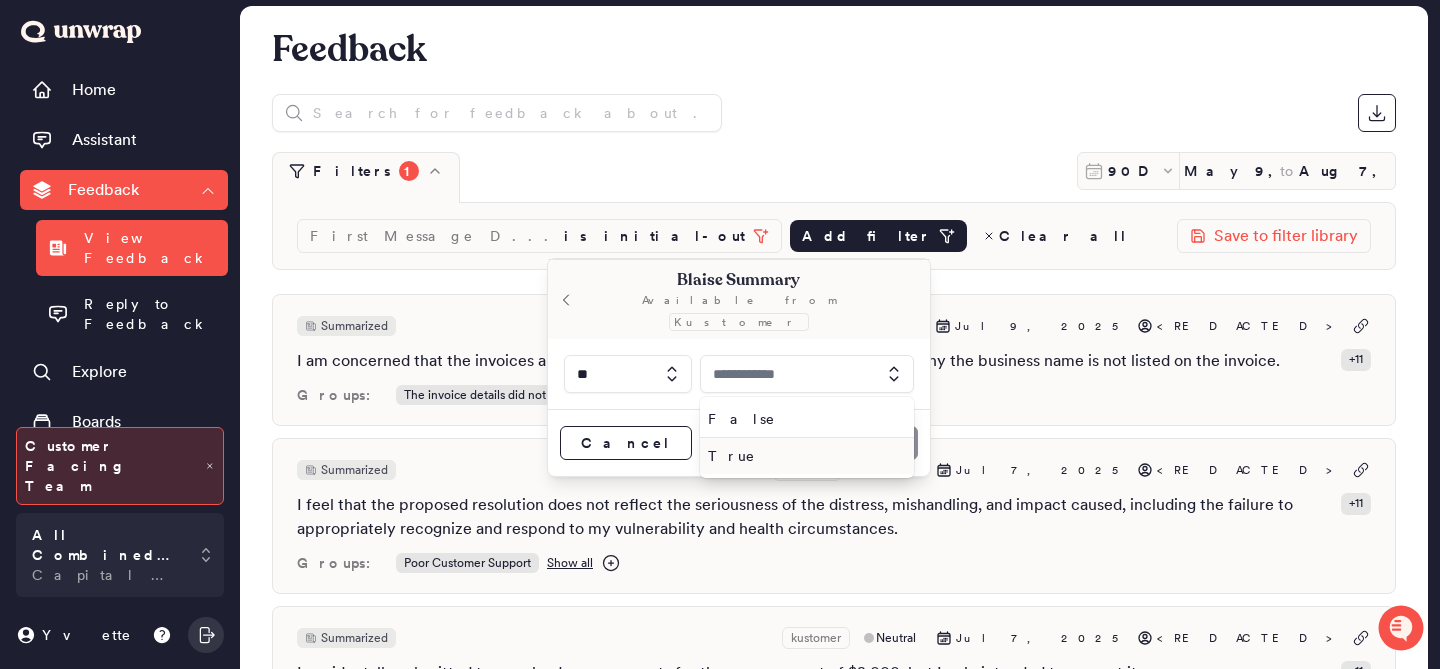 drag, startPoint x: 839, startPoint y: 382, endPoint x: 817, endPoint y: 442, distance: 63.90618 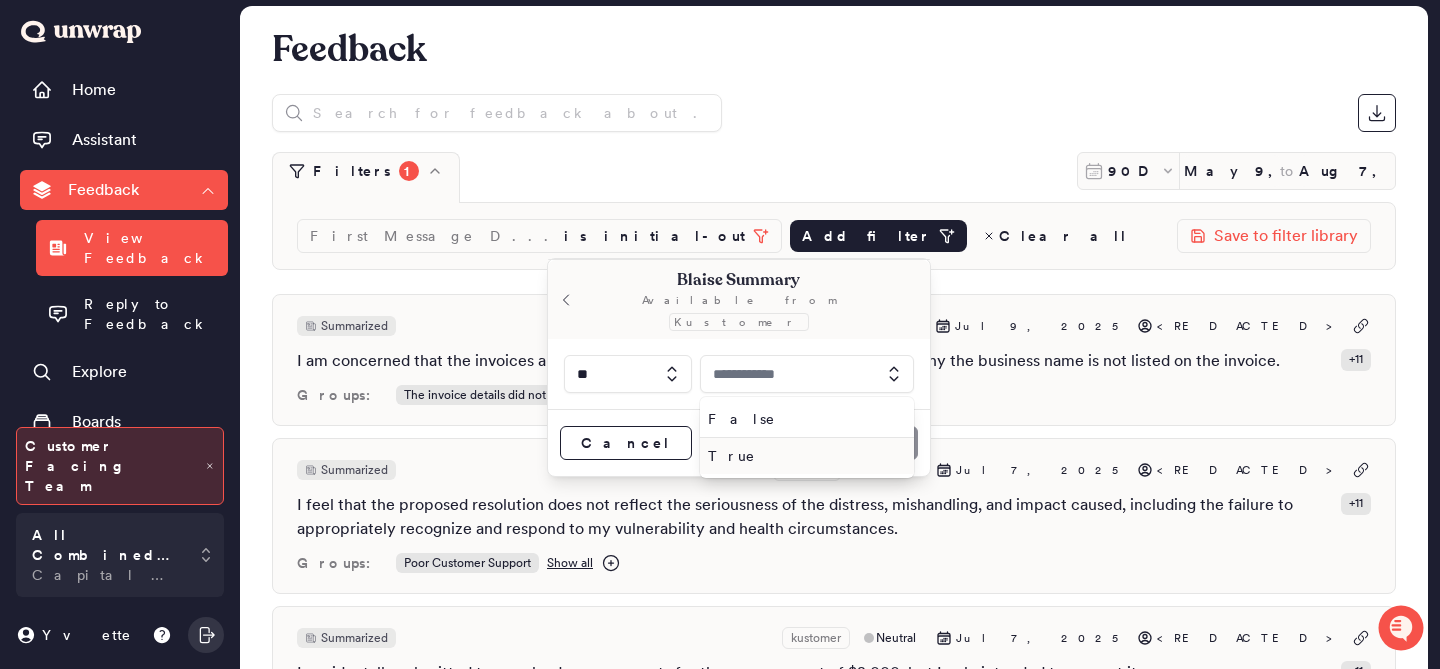 click on "False True" at bounding box center [807, 437] 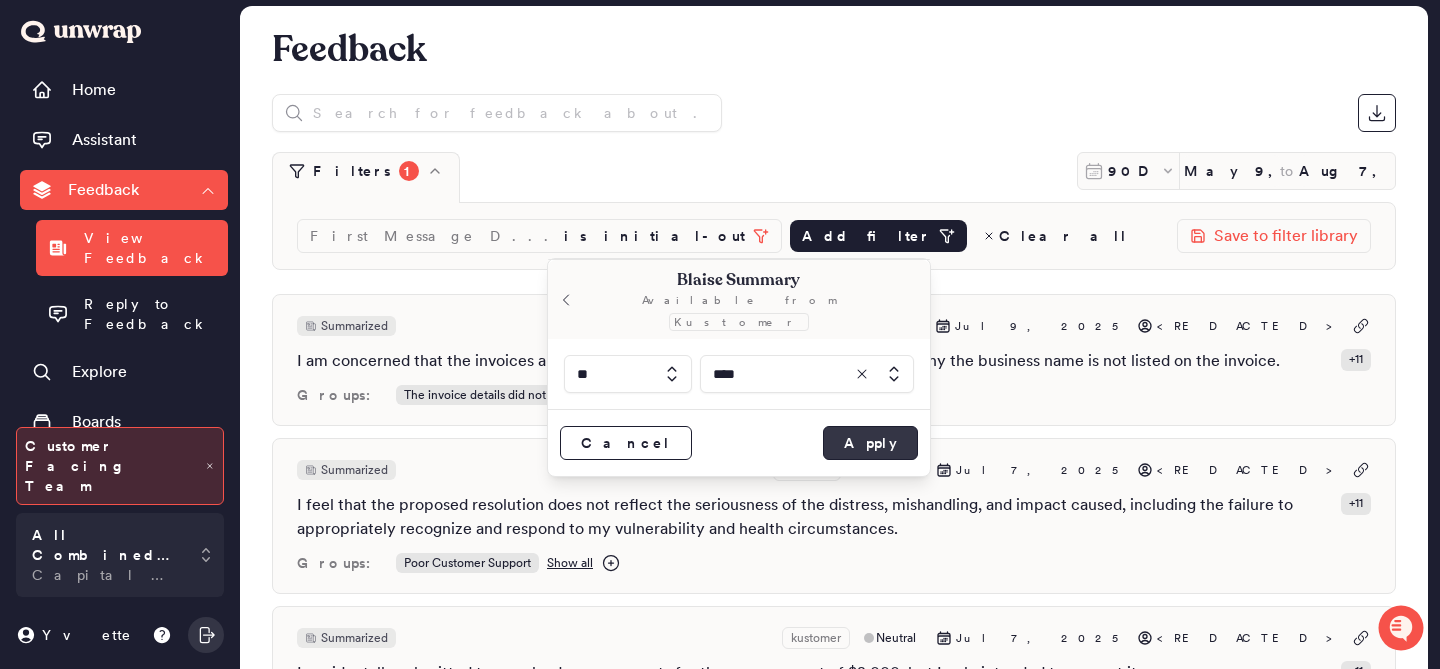 click on "Apply" at bounding box center [870, 443] 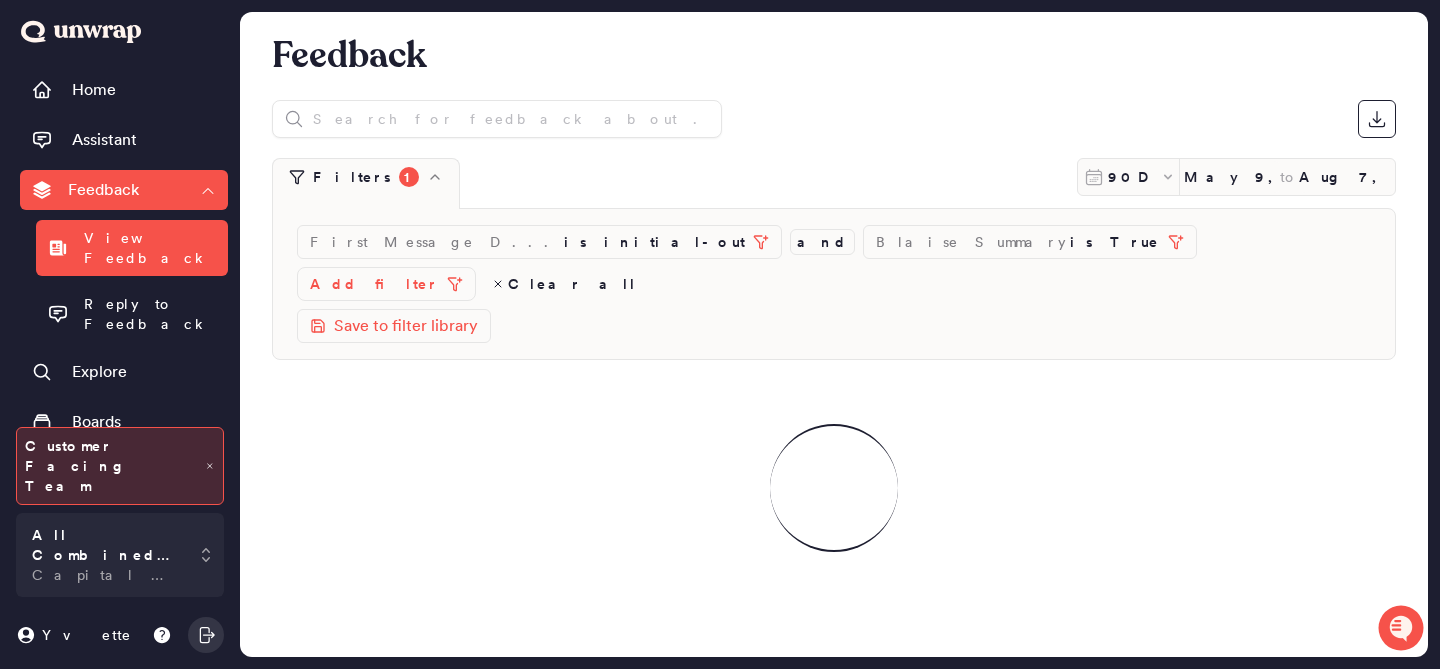 scroll, scrollTop: 0, scrollLeft: 0, axis: both 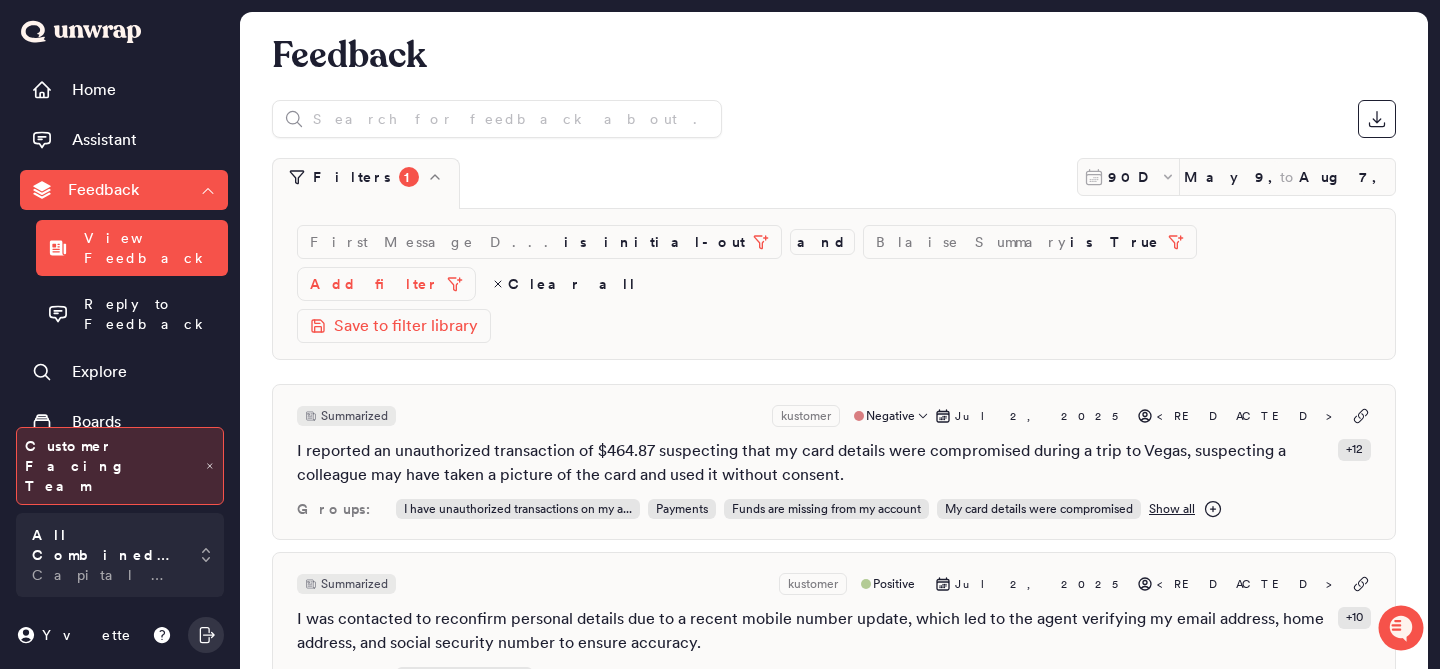 click on "Summarized kustomer Negative Jul 2, 2025 [REDACTED] I reported an unauthorized transaction of $464.87 suspecting that my card details were compromised during a trip to Vegas, suspecting a colleague may have taken a picture of the card and used it without consent. + 12 Groups: I have unauthorized transactions on my a... Payments Funds are missing from my account My card details were compromised Show all" at bounding box center [834, 462] 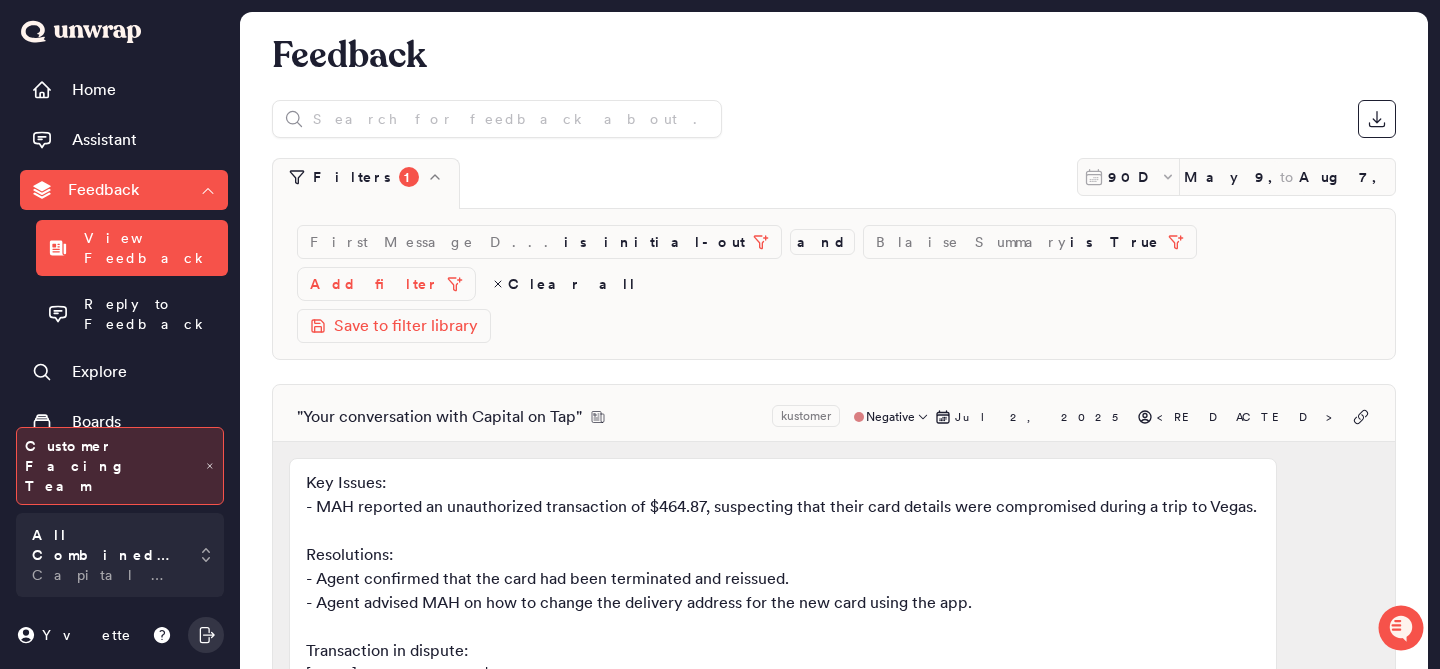 scroll, scrollTop: 190, scrollLeft: 0, axis: vertical 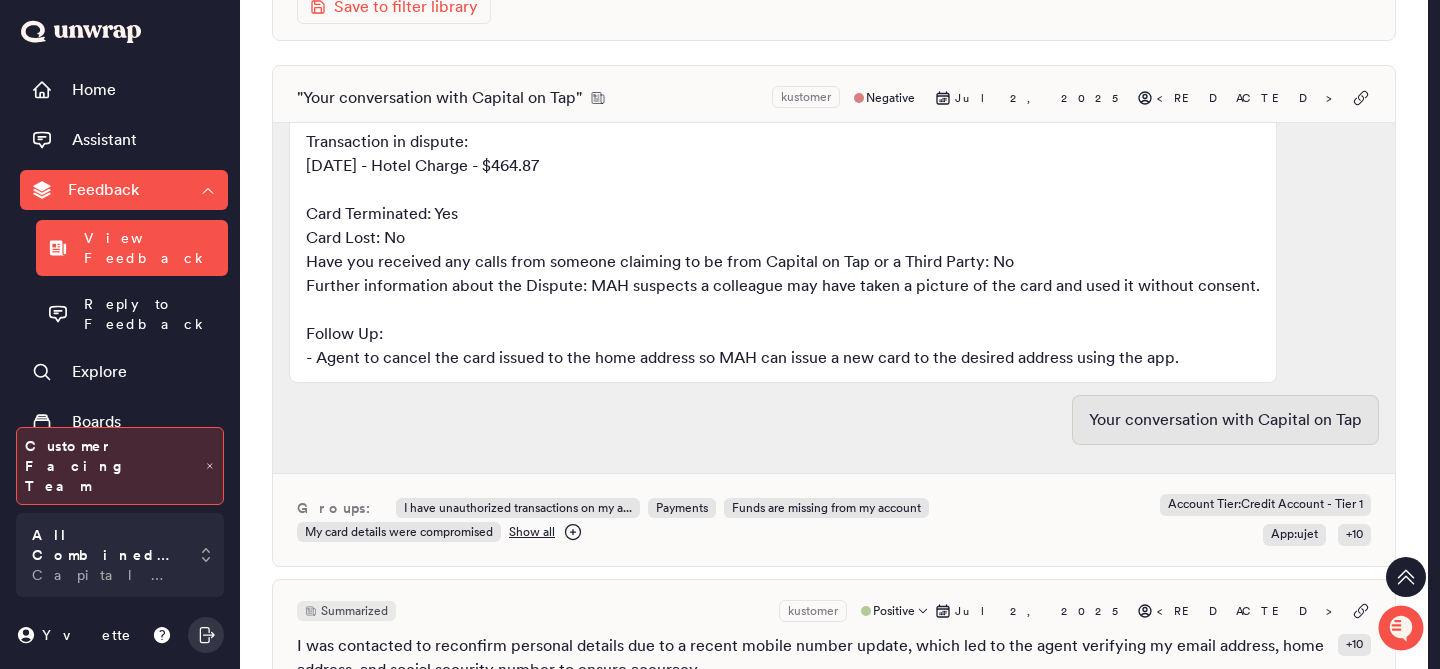 click on "I was contacted to reconfirm personal details due to a recent mobile number update, which led to the agent verifying my email address, home address, and social security number to ensure accuracy." at bounding box center (813, 658) 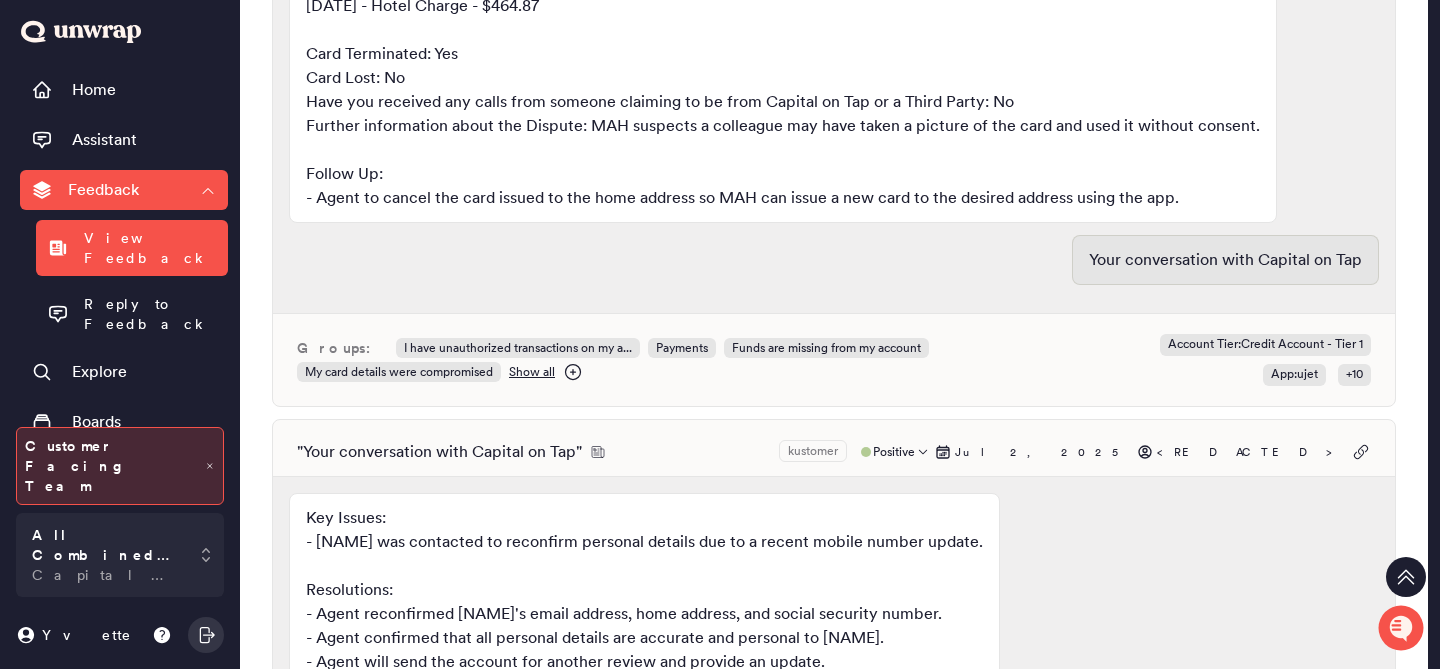 scroll, scrollTop: 476, scrollLeft: 0, axis: vertical 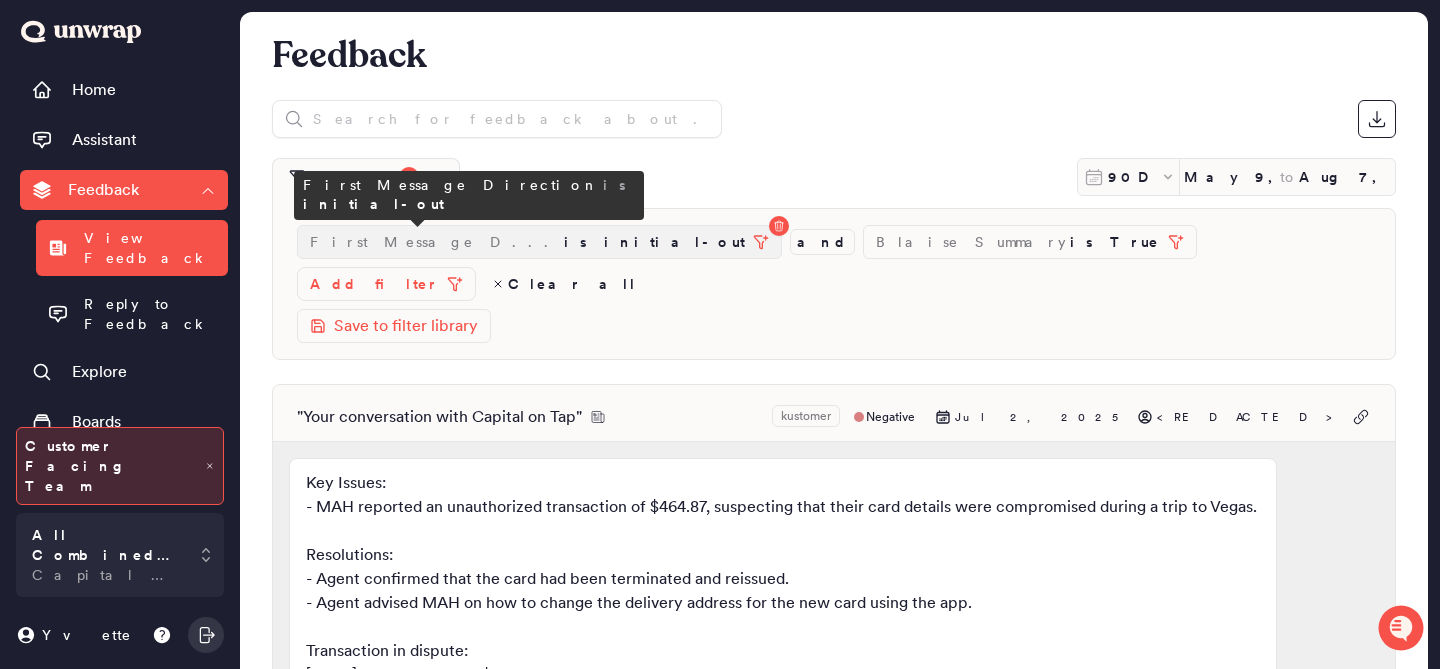 click on "is   initial-out" at bounding box center [654, 242] 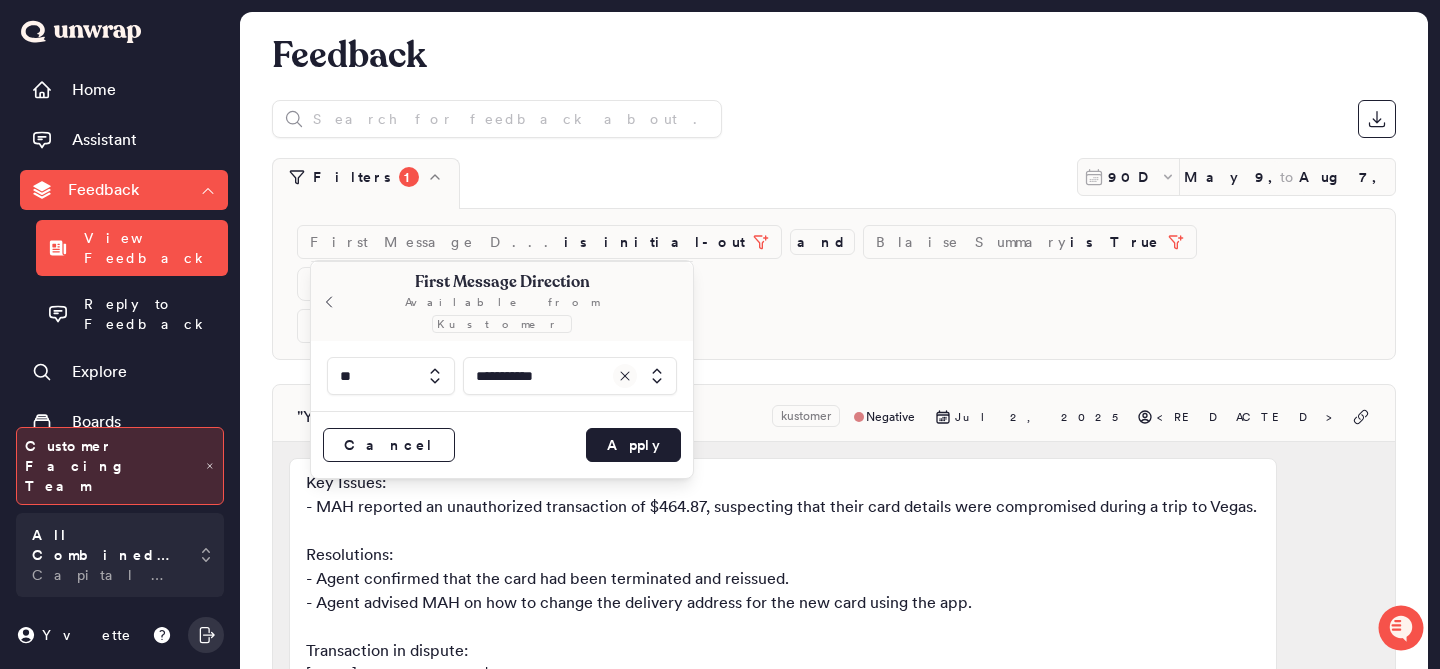 click 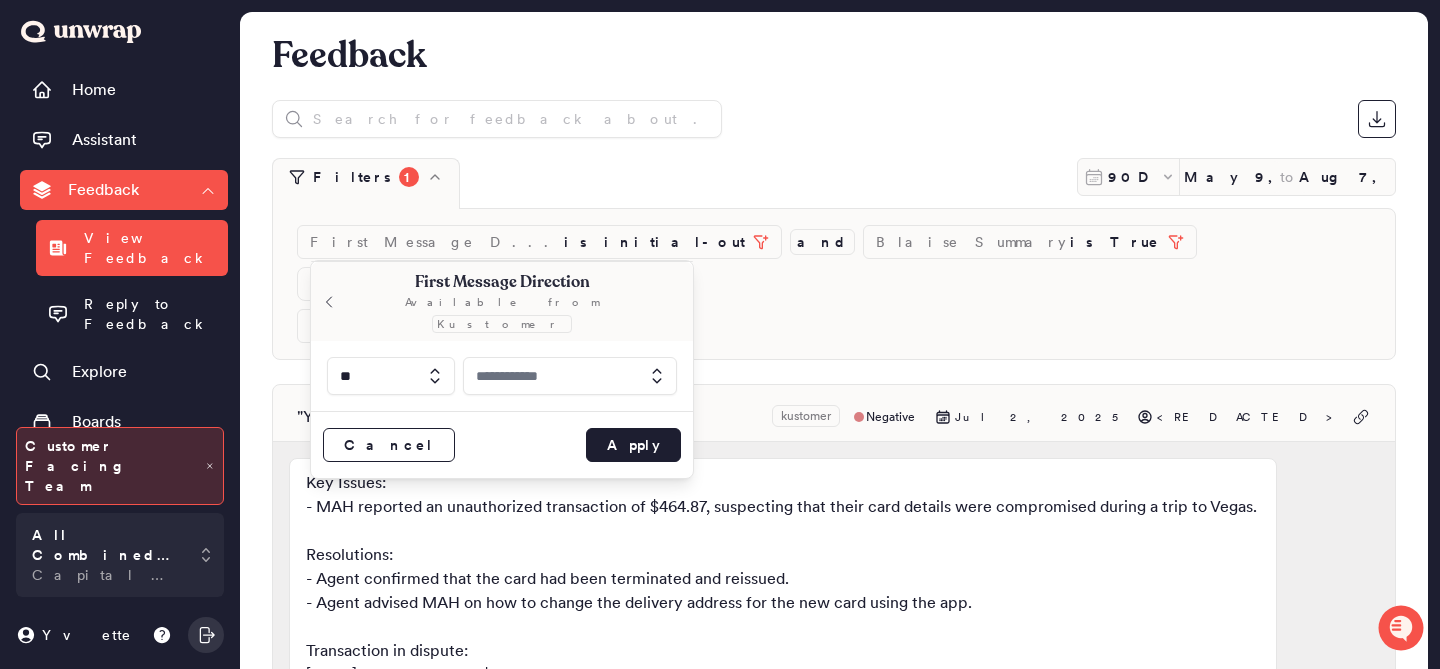 click at bounding box center (570, 376) 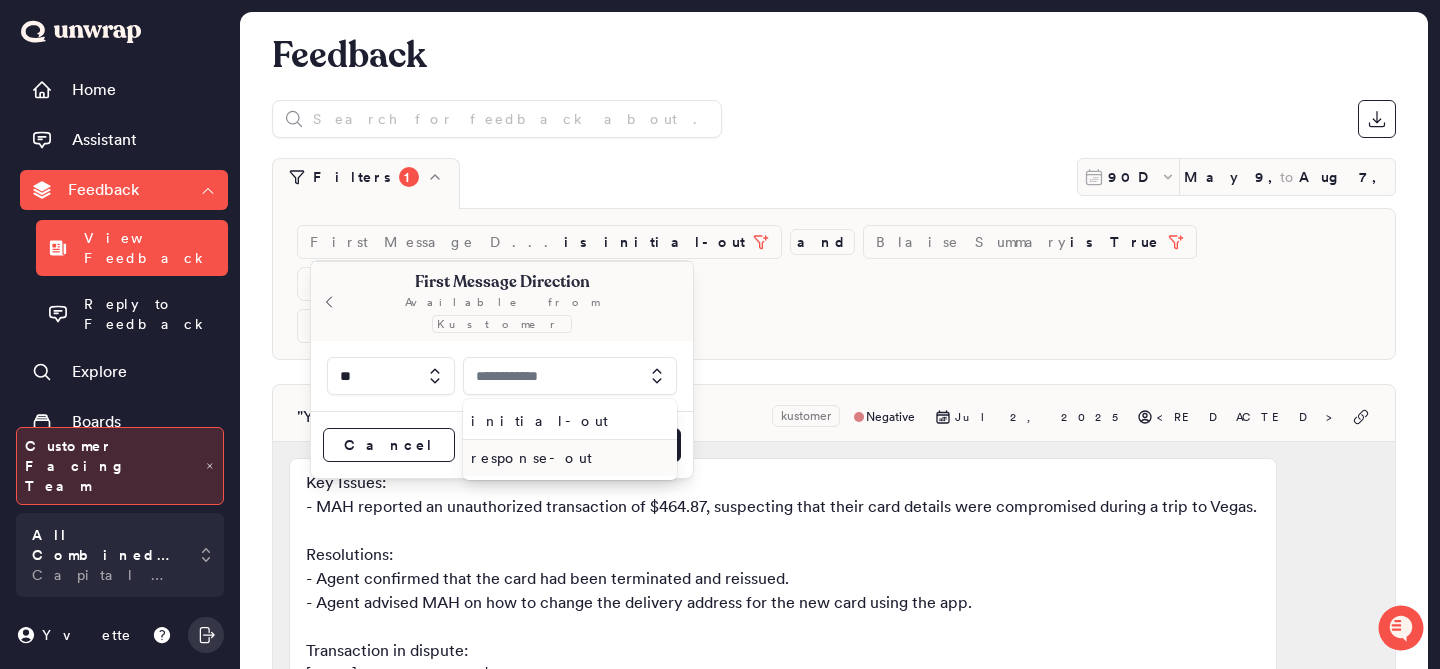 click on "response-out" at bounding box center (566, 458) 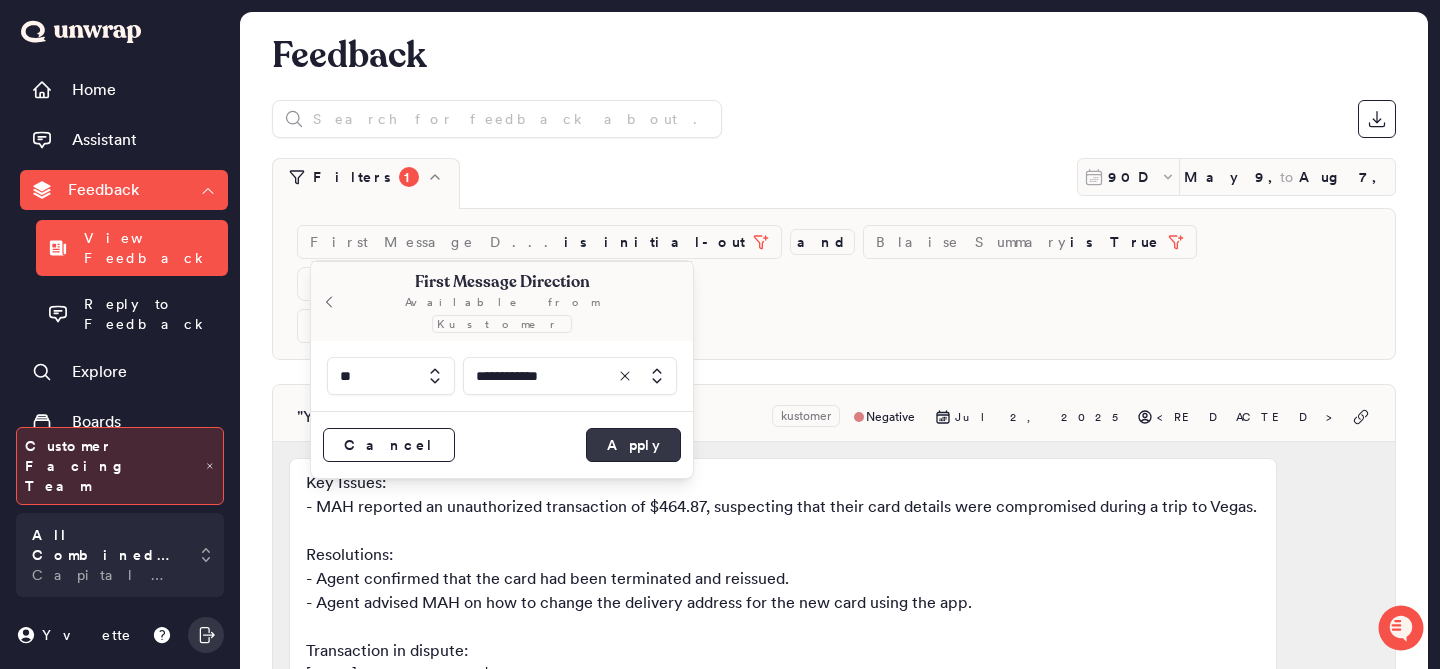 click on "Apply" at bounding box center (633, 445) 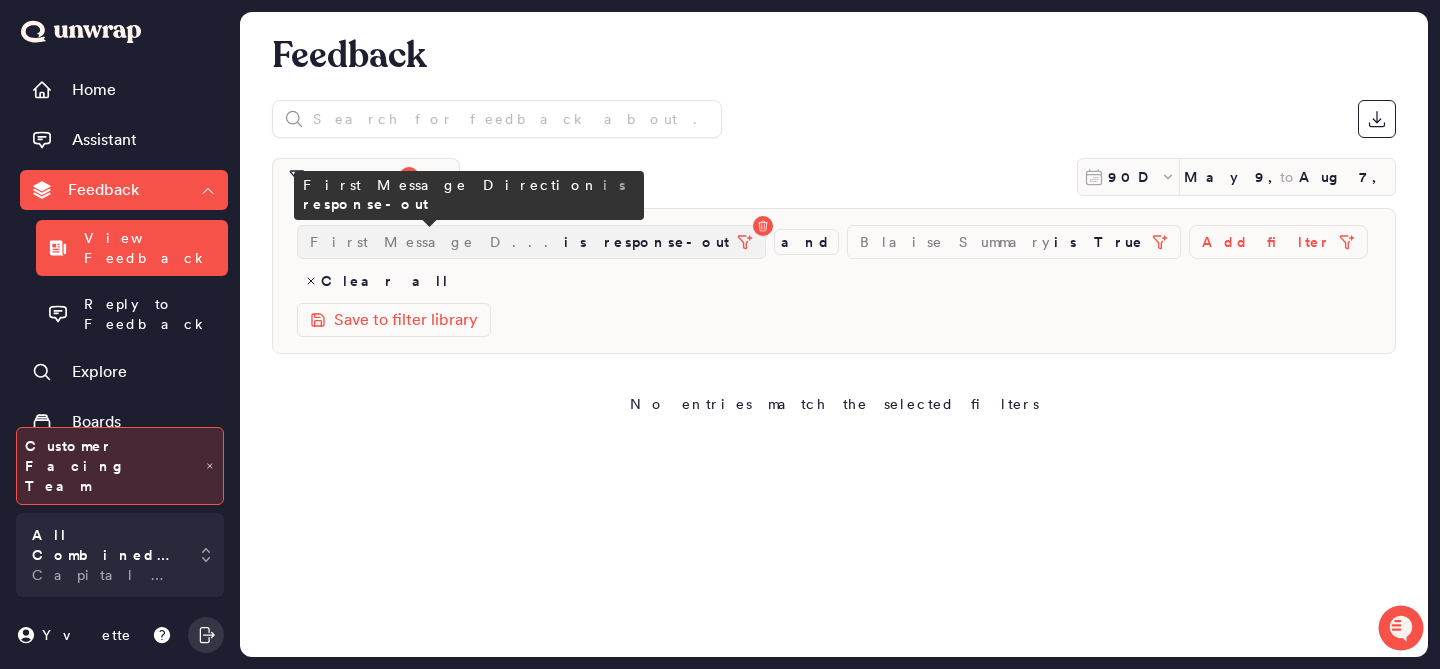 click on "is   response-out" at bounding box center [646, 242] 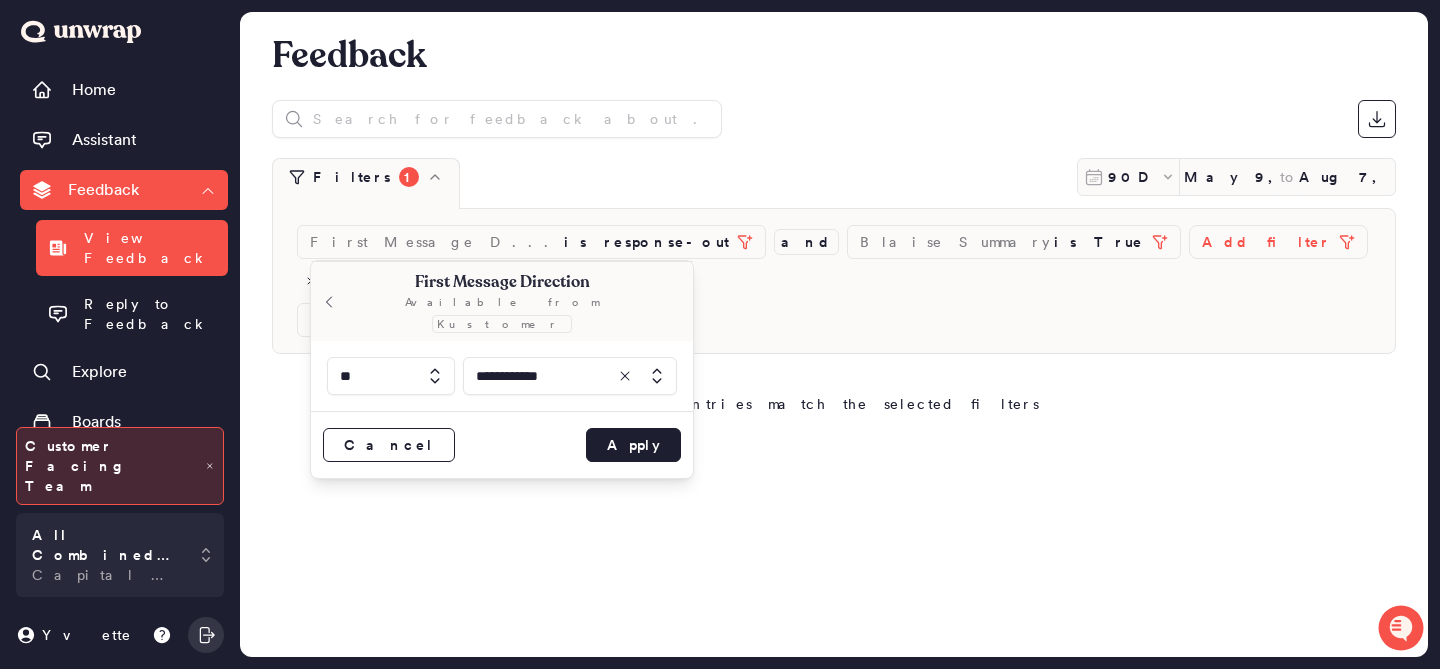 click at bounding box center (570, 376) 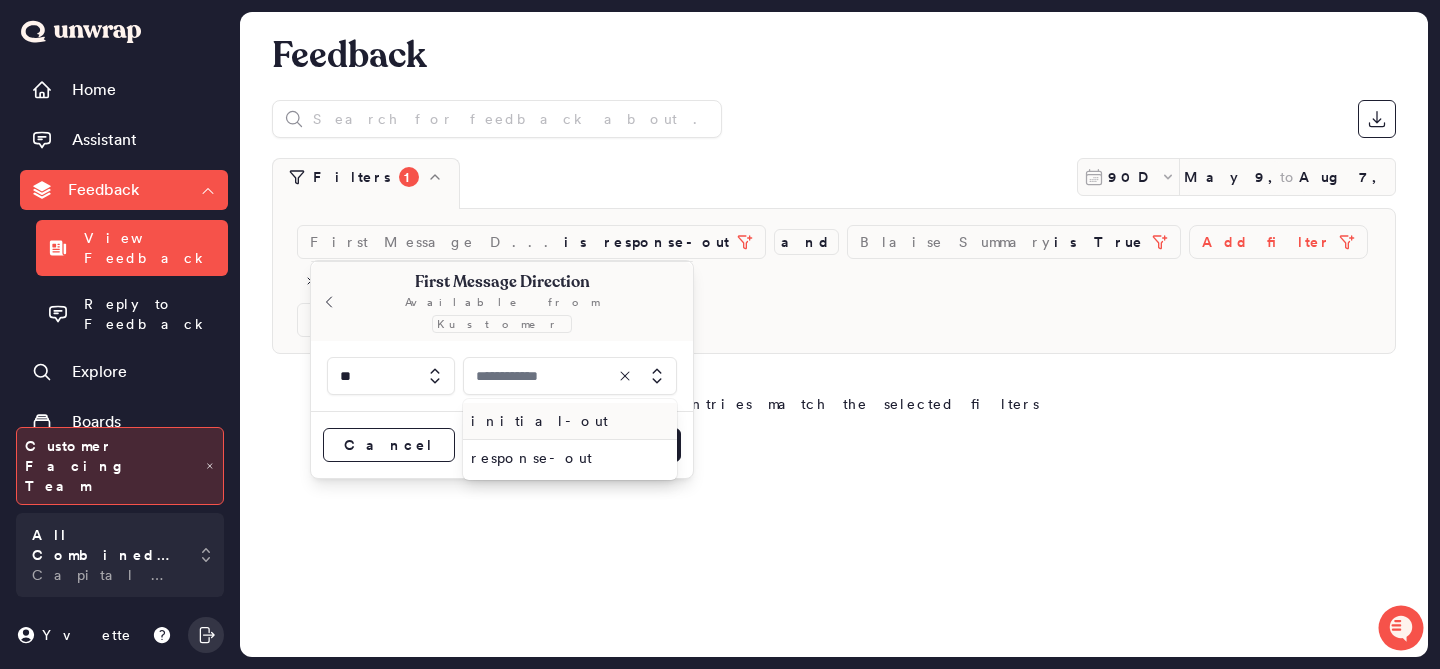 type on "**********" 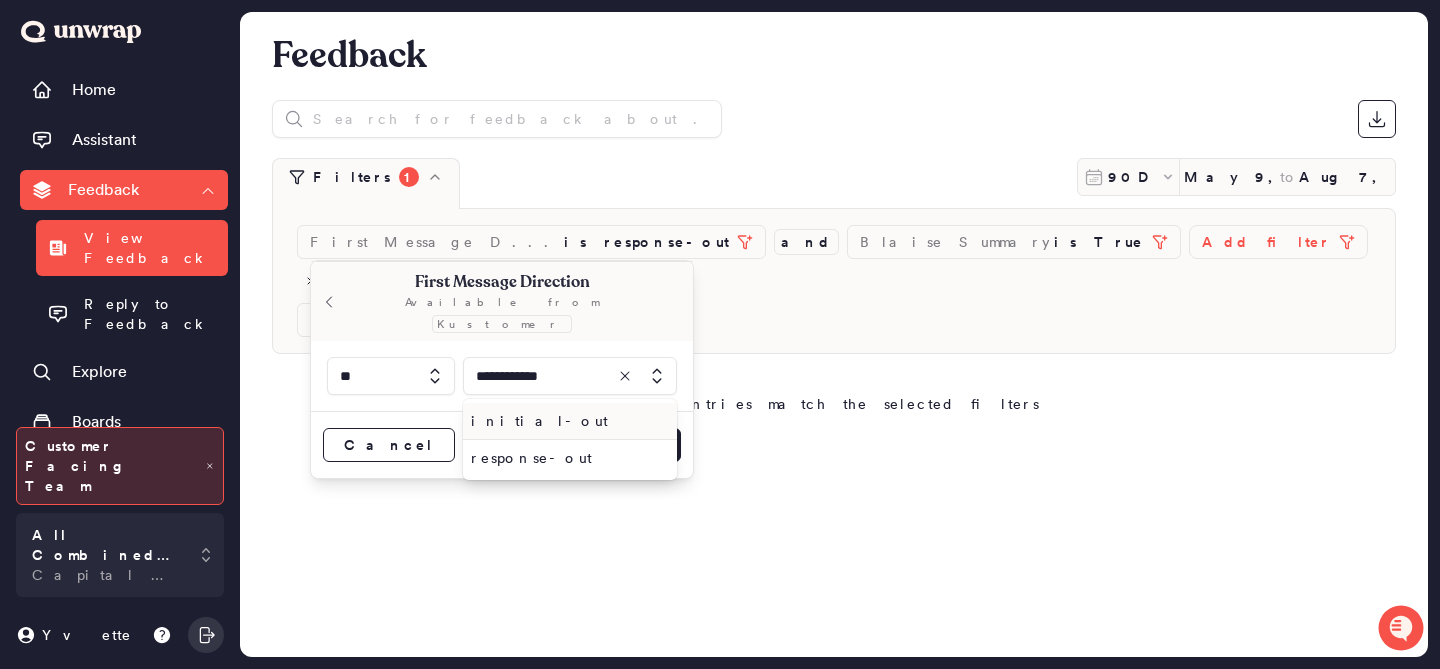 click on "initial-out" at bounding box center [566, 421] 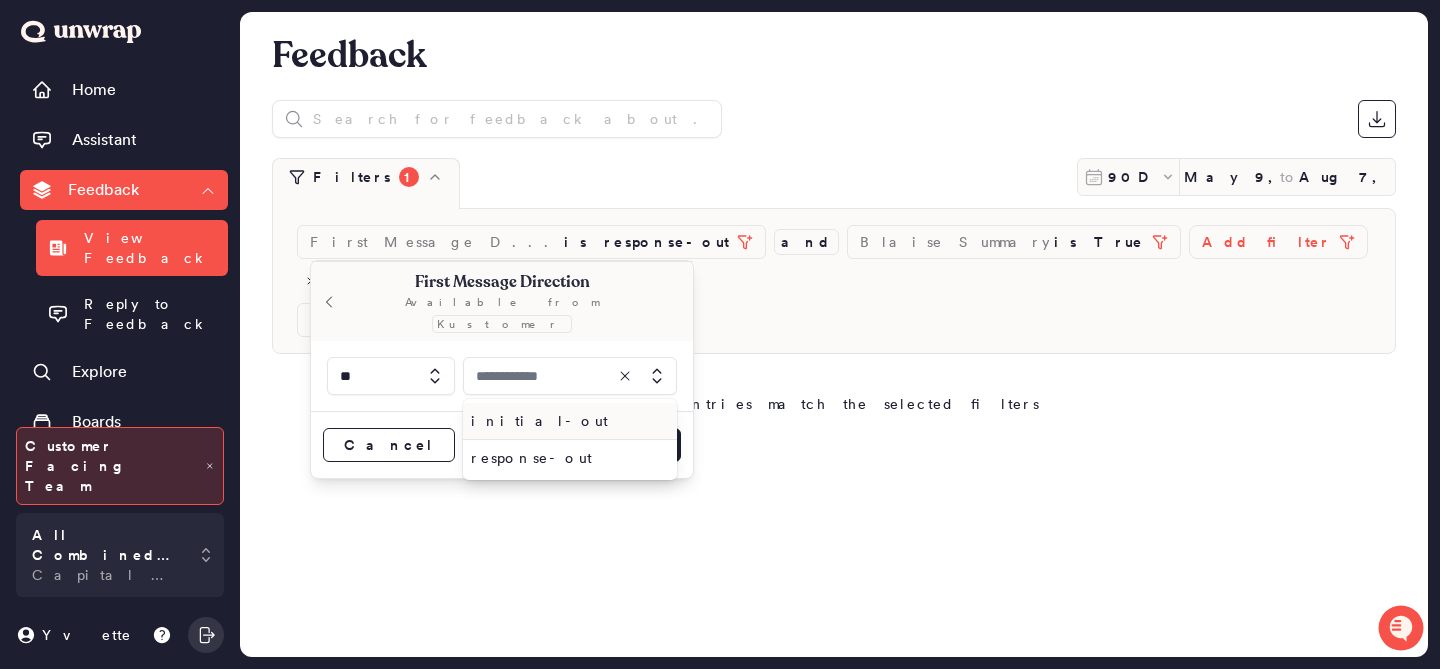 type on "**********" 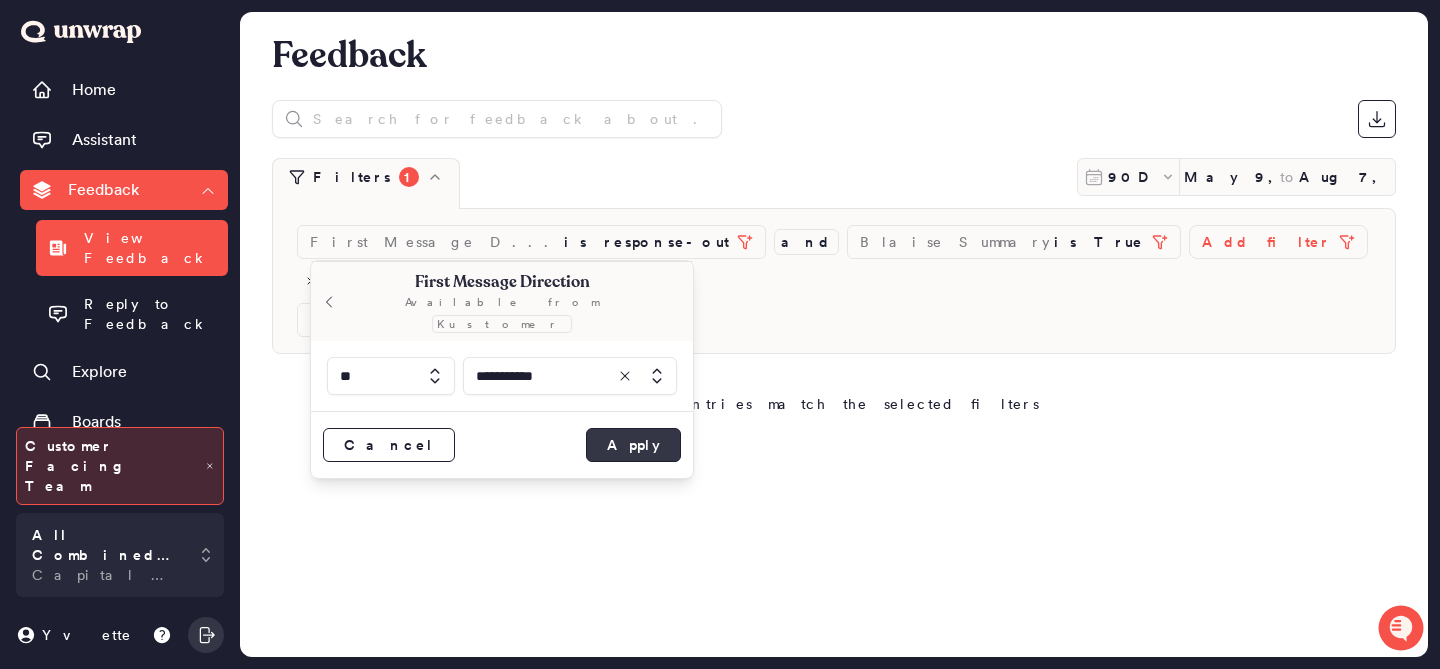 click on "Apply" at bounding box center (633, 445) 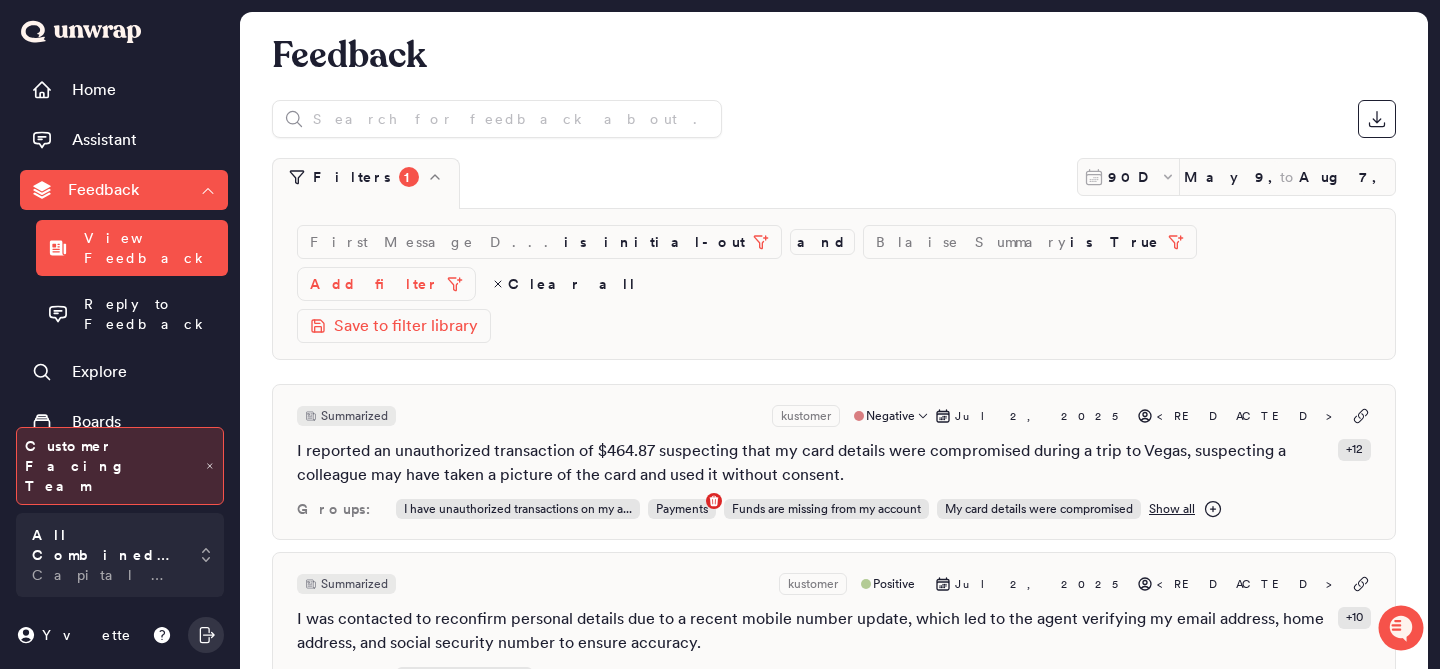 click on "Payments" at bounding box center (682, 509) 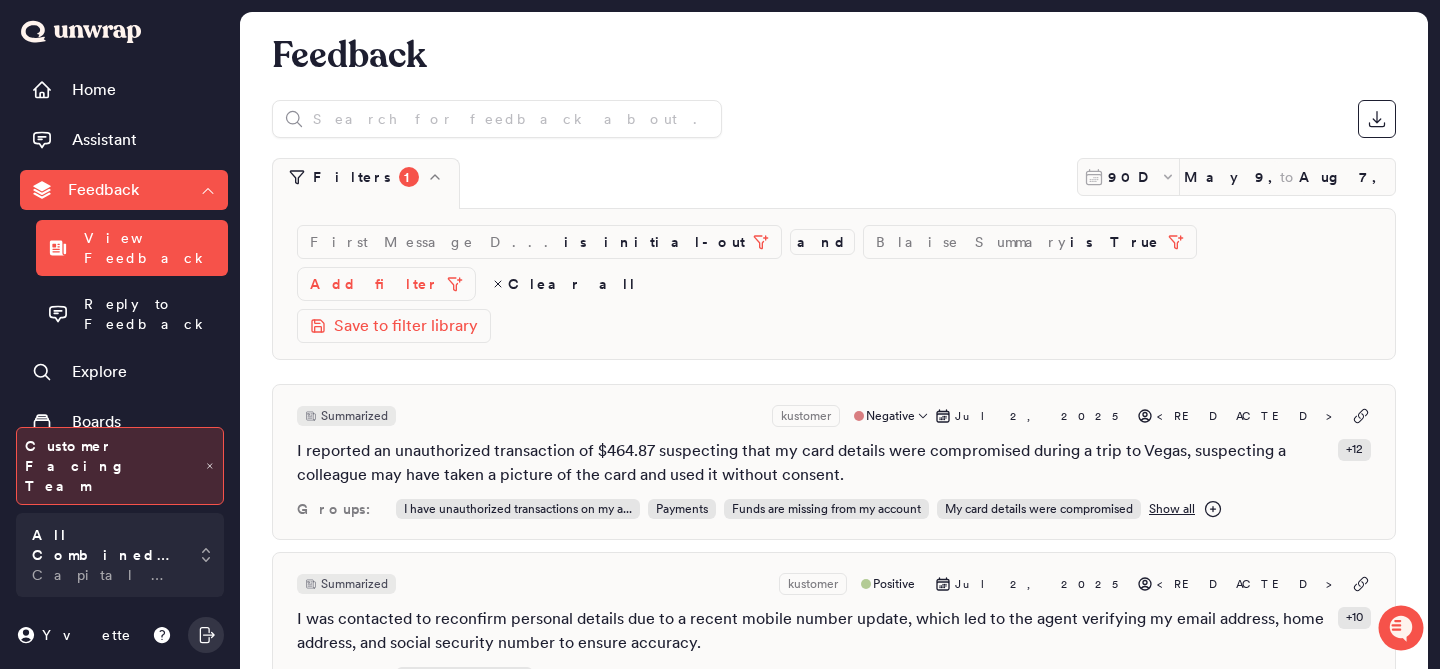 scroll, scrollTop: 31, scrollLeft: 0, axis: vertical 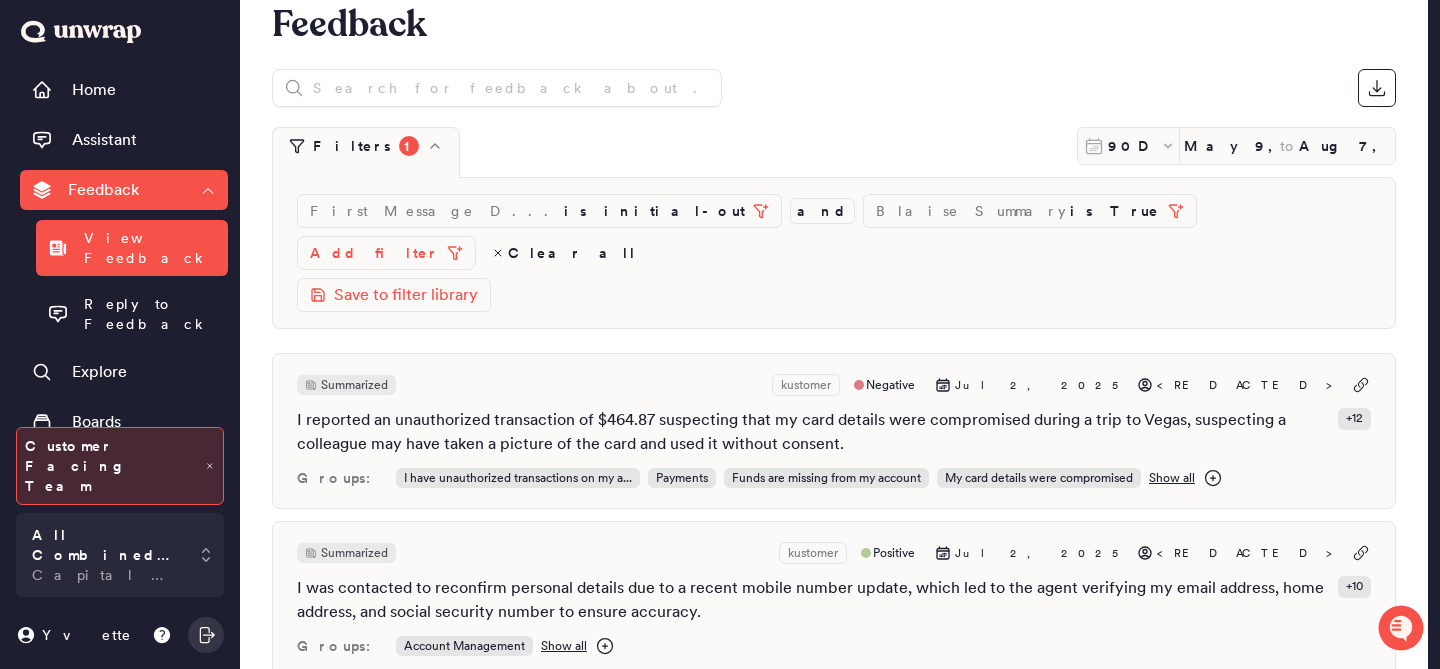 click on "Home Assistant Feedback View Feedback Reply to Feedback Explore Boards Alerts Integrations Organizations Digests Admin Group List" at bounding box center [124, 243] 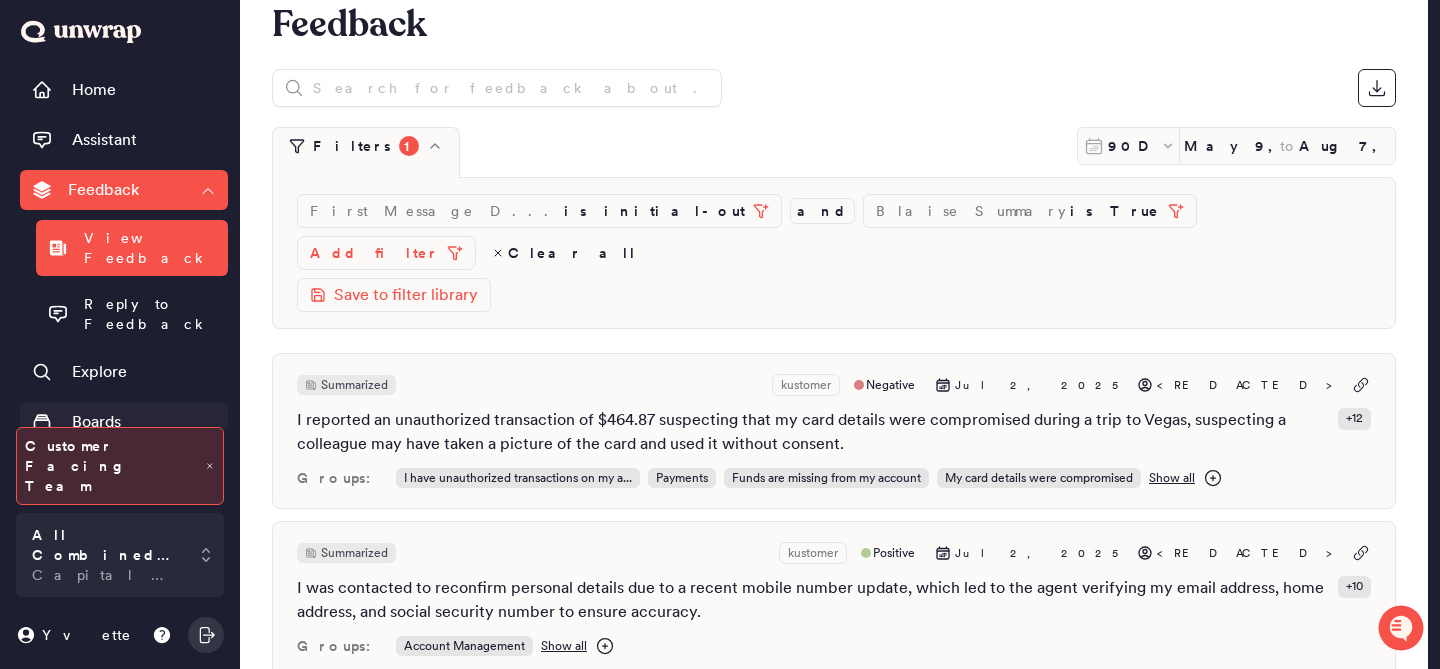 click on "Boards" at bounding box center (124, 422) 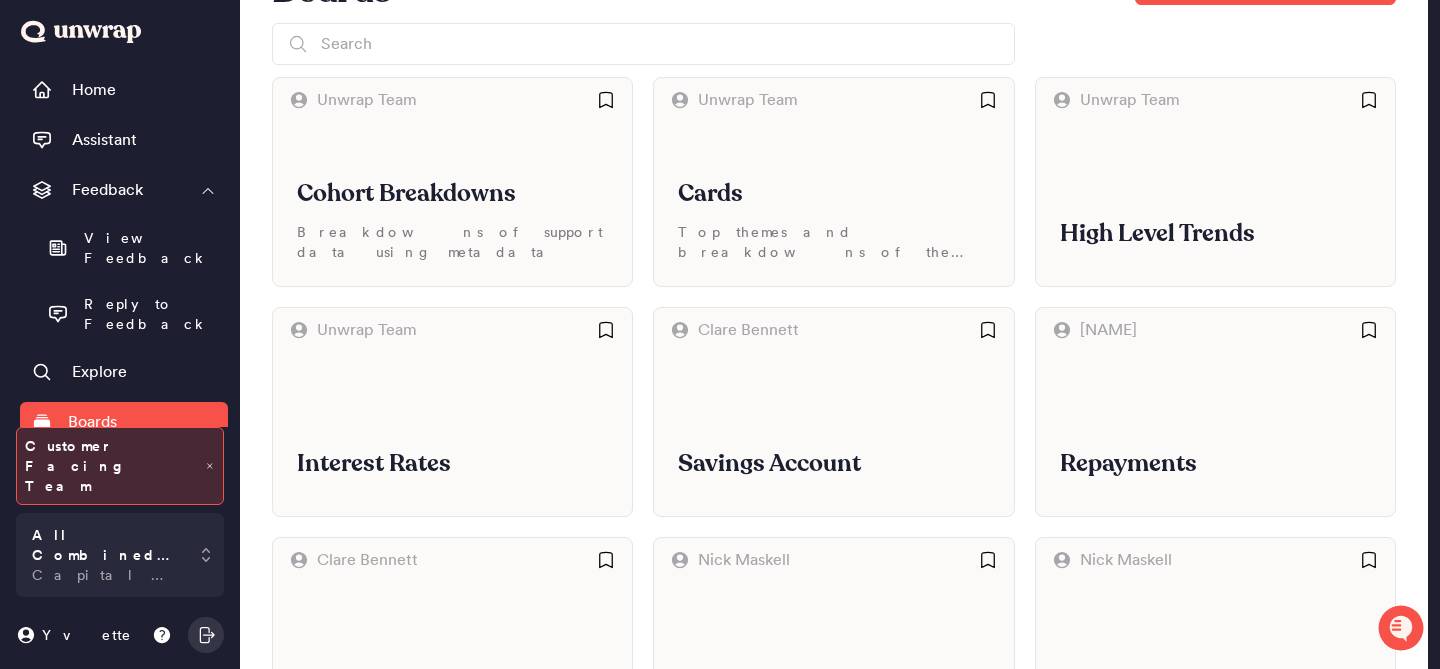 scroll, scrollTop: 89, scrollLeft: 0, axis: vertical 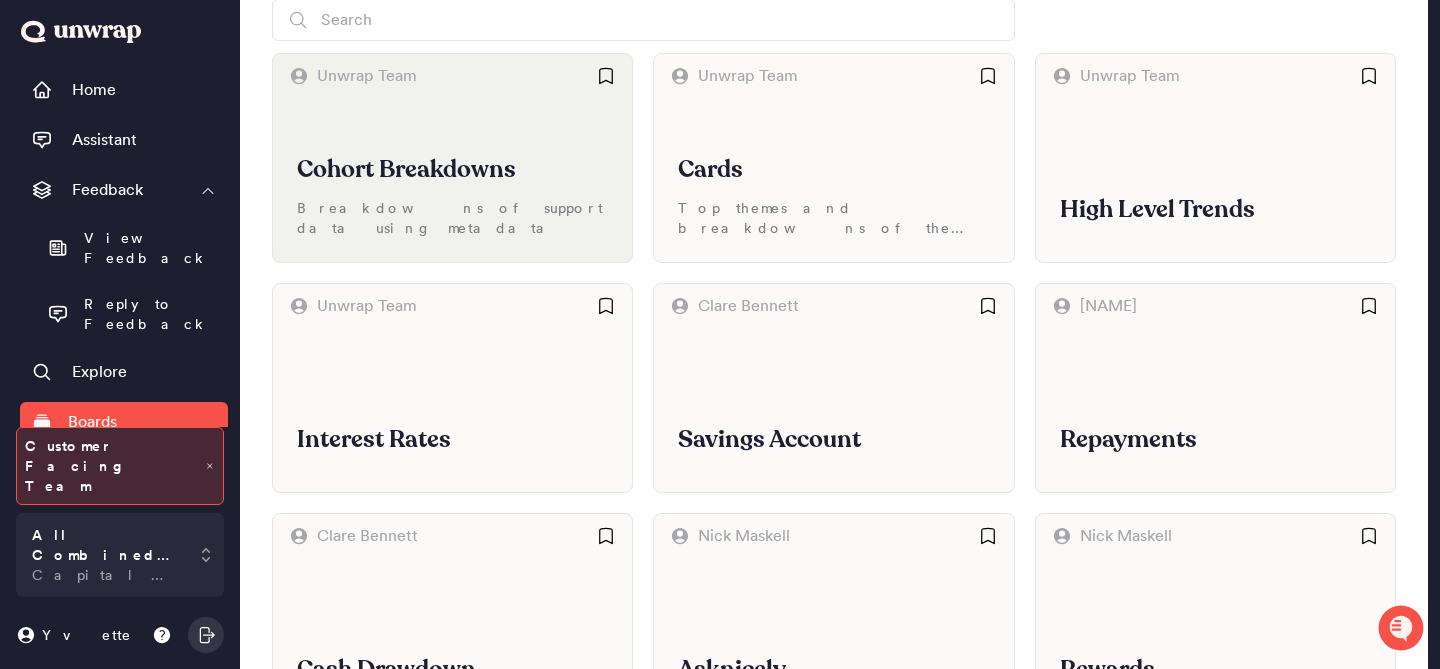 click on "Cohort Breakdowns Breakdowns of support data using metadata" at bounding box center (452, 180) 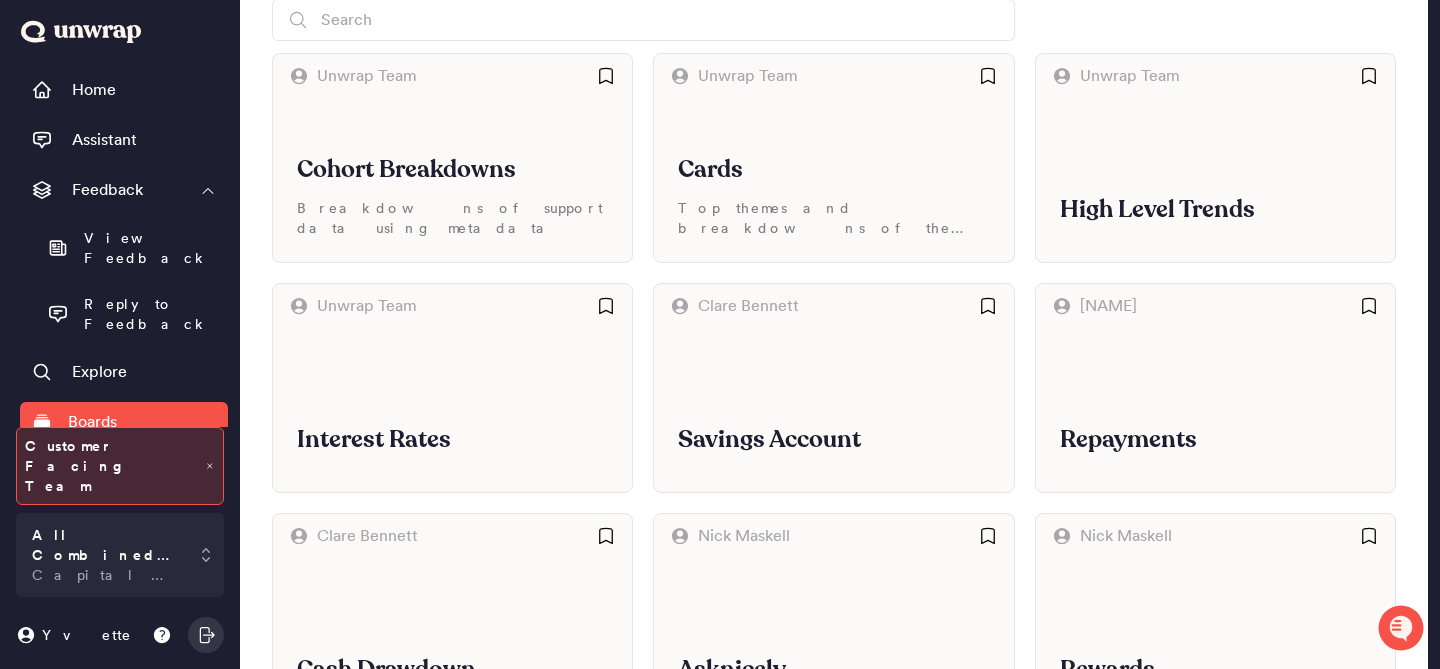 scroll, scrollTop: 0, scrollLeft: 0, axis: both 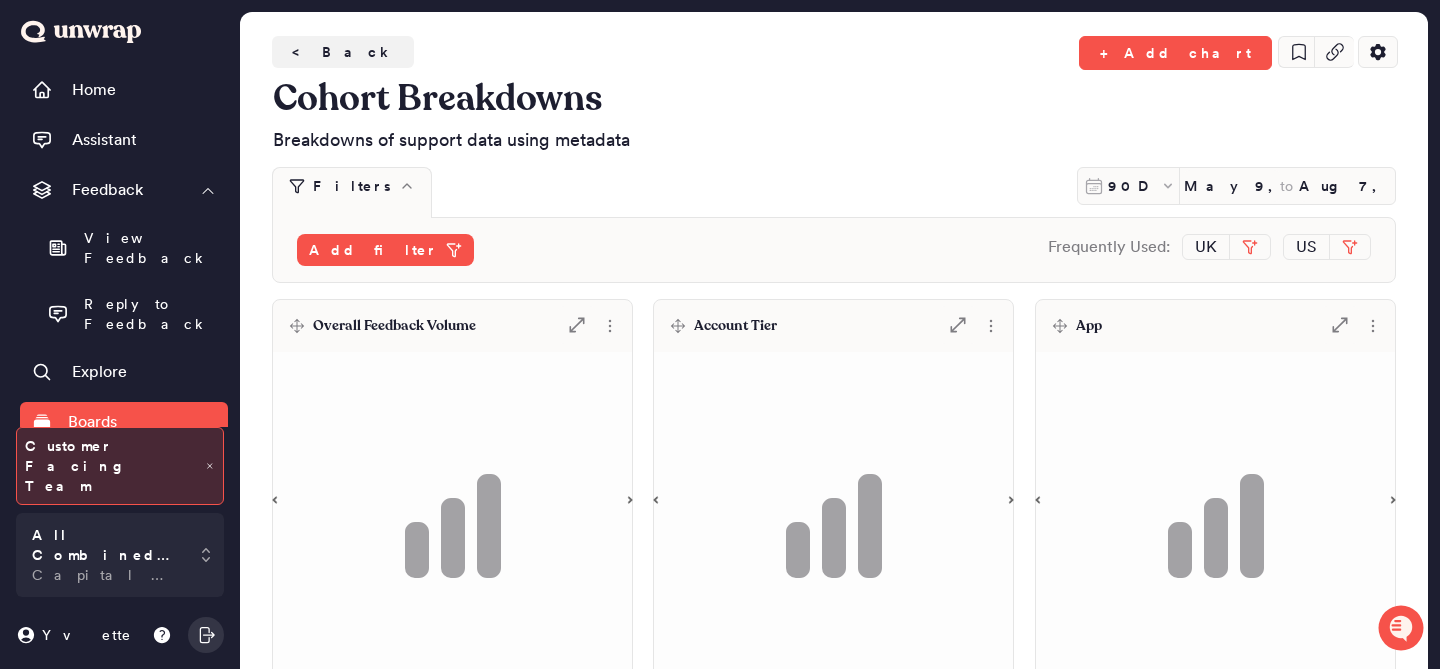 click on "Overall Feedback Volume" at bounding box center [394, 326] 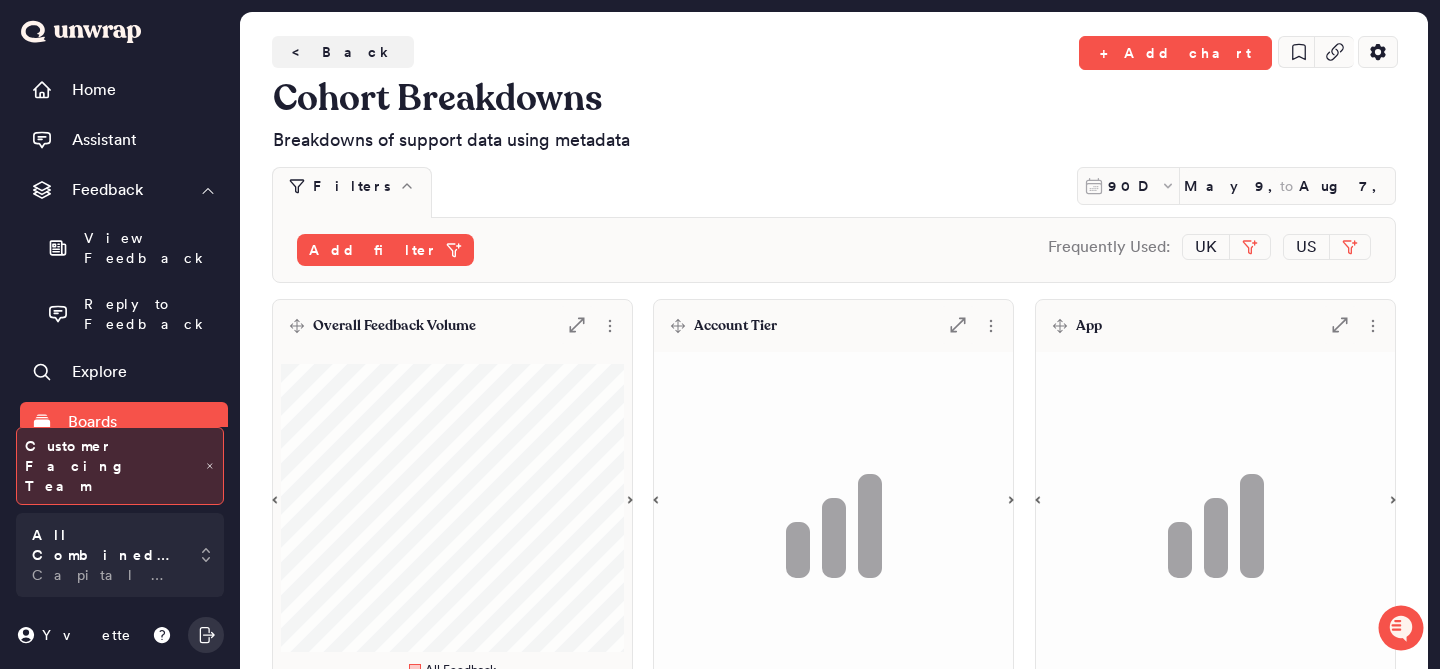 click on "Overall Feedback Volume" at bounding box center [394, 326] 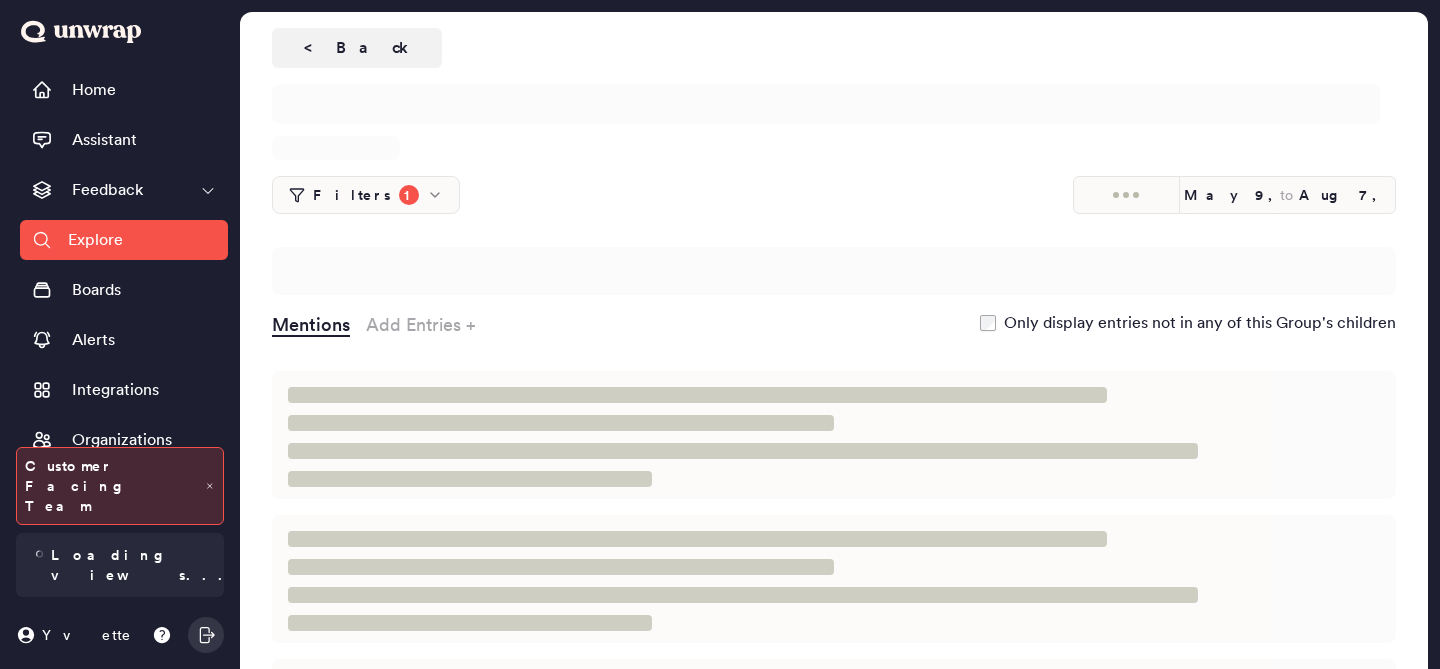 scroll, scrollTop: 0, scrollLeft: 0, axis: both 